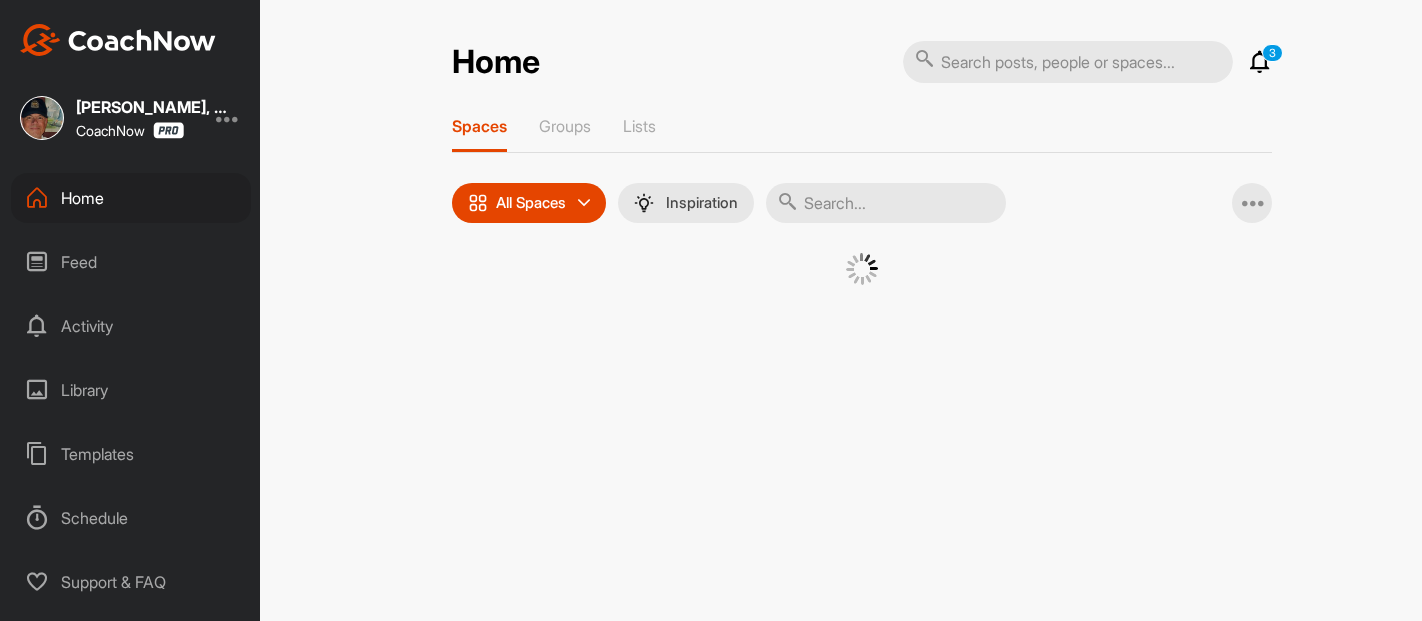 scroll, scrollTop: 0, scrollLeft: 0, axis: both 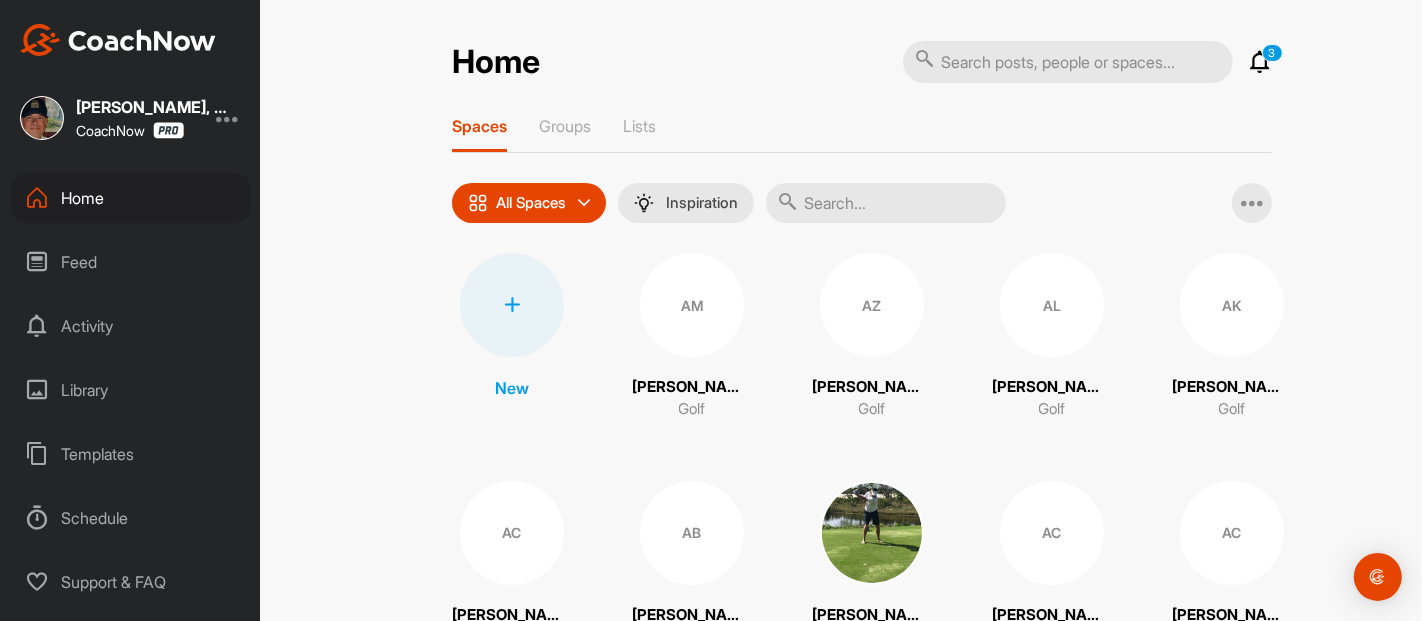 click on "Activity" at bounding box center [131, 326] 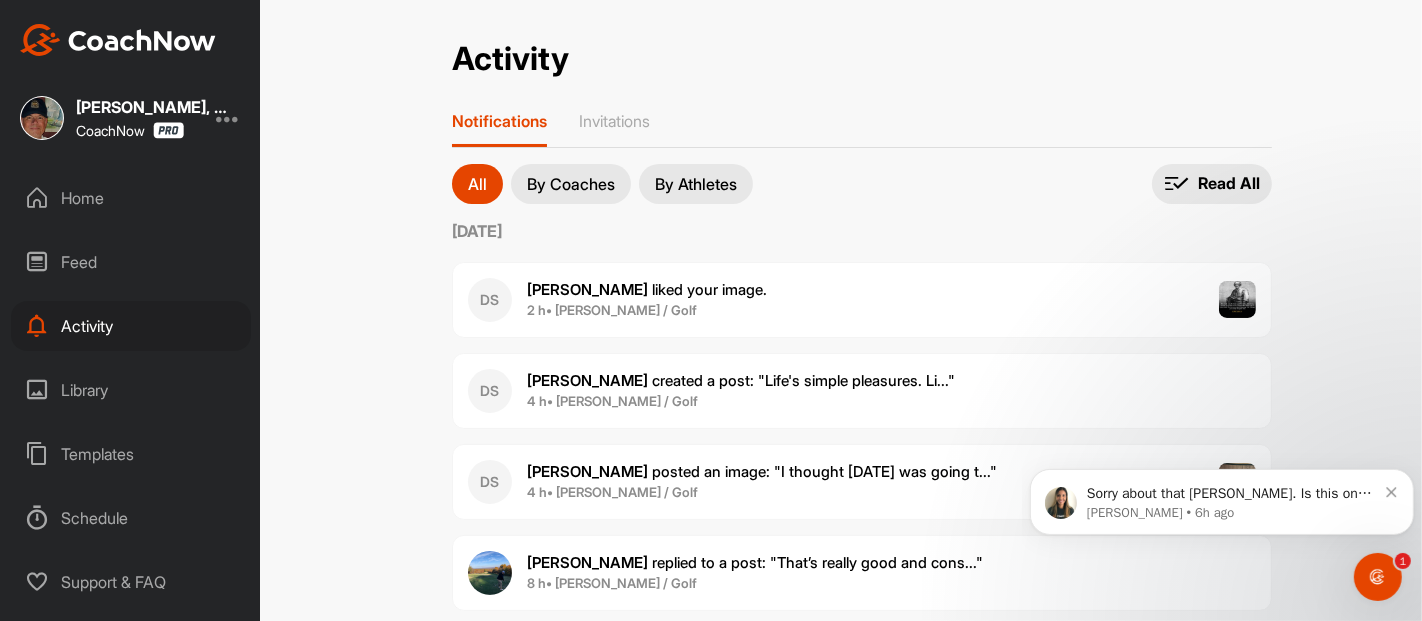 scroll, scrollTop: 0, scrollLeft: 0, axis: both 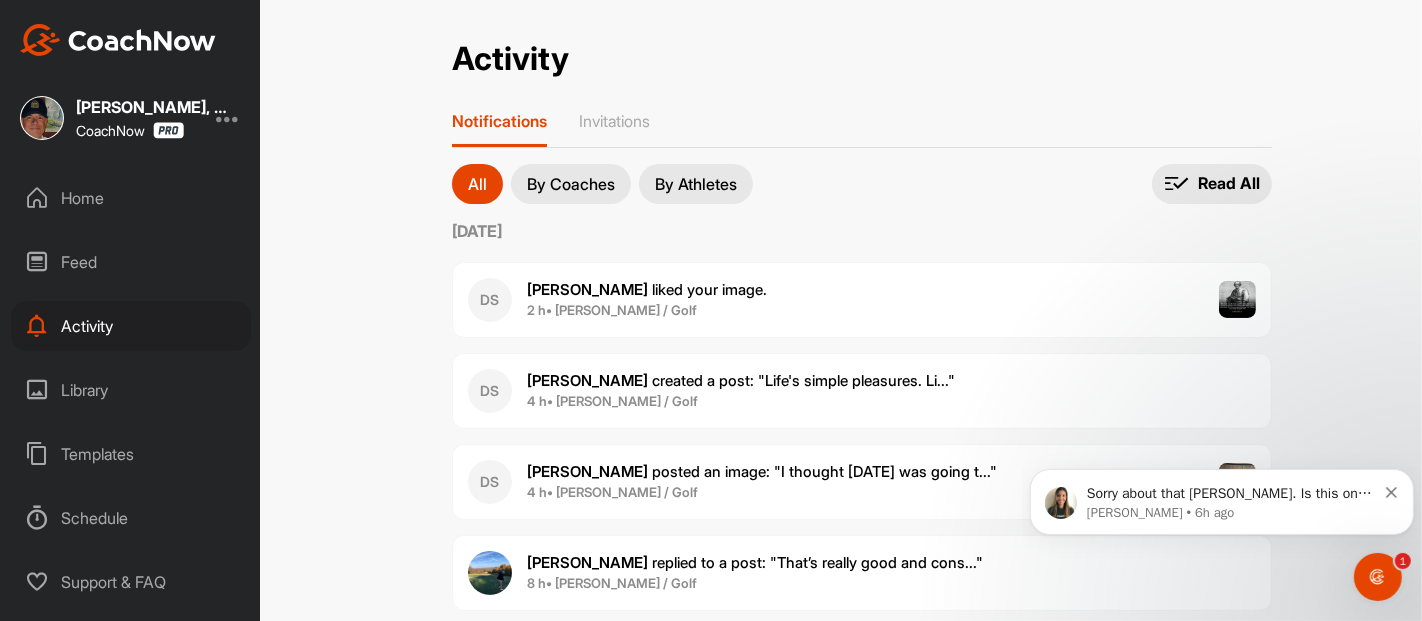 click on "Feed" at bounding box center (131, 262) 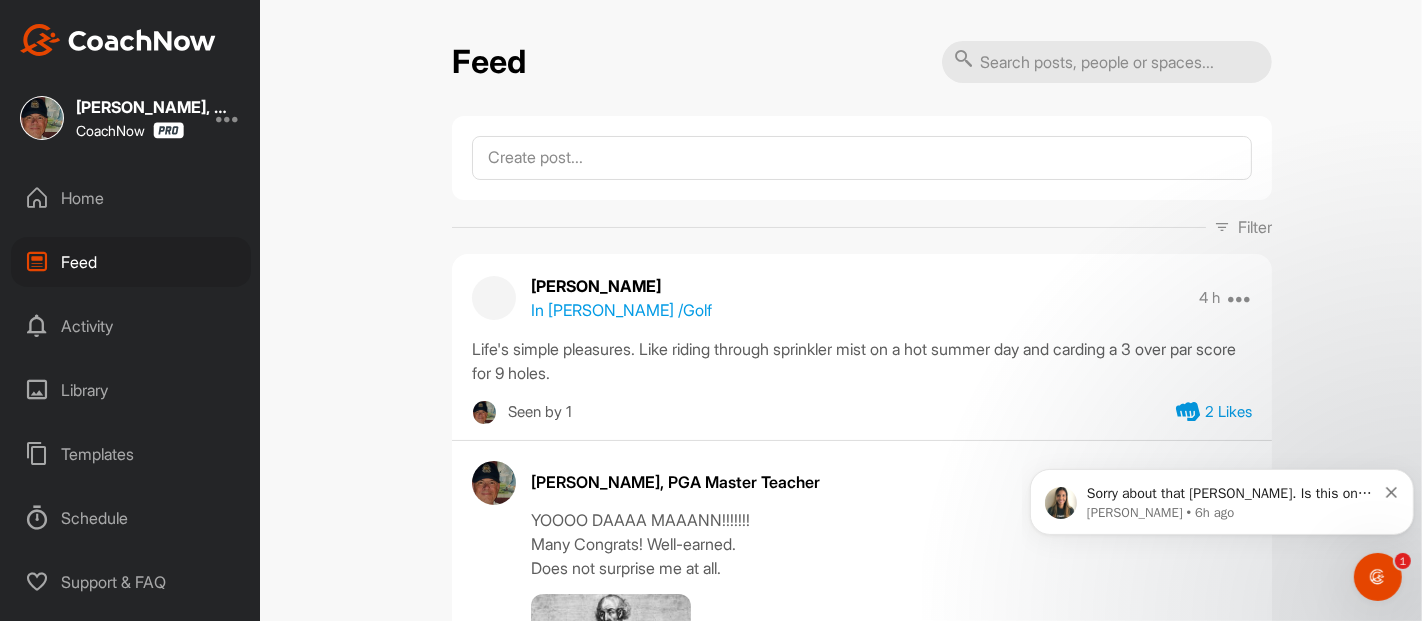 click on "Feed Filter Media Type Images Videos Notes Audio Documents Author AC [PERSON_NAME] [EMAIL_ADDRESS][DOMAIN_NAME] AC [PERSON_NAME] [EMAIL_ADDRESS][DOMAIN_NAME] AM [PERSON_NAME] [EMAIL_ADDRESS][DOMAIN_NAME] AL [PERSON_NAME] [PERSON_NAME][EMAIL_ADDRESS][DOMAIN_NAME] AK [PERSON_NAME] [EMAIL_ADDRESS][DOMAIN_NAME] AL [PERSON_NAME] [EMAIL_ADDRESS][DOMAIN_NAME] AB [PERSON_NAME] [EMAIL_ADDRESS][DOMAIN_NAME] [PERSON_NAME] [EMAIL_ADDRESS][DOMAIN_NAME] [PERSON_NAME] [PERSON_NAME][EMAIL_ADDRESS][DOMAIN_NAME] [PERSON_NAME] [EMAIL_ADDRESS][DOMAIN_NAME] AC [PERSON_NAME] [EMAIL_ADDRESS][DOMAIN_NAME] AC [PERSON_NAME] [EMAIL_ADDRESS][DOMAIN_NAME] AG [PERSON_NAME] [EMAIL_ADDRESS][DOMAIN_NAME] [PERSON_NAME] [PERSON_NAME][EMAIL_ADDRESS][DOMAIN_NAME] [PERSON_NAME] [PERSON_NAME][EMAIL_ADDRESS][DOMAIN_NAME] [PERSON_NAME] [EMAIL_ADDRESS][DOMAIN_NAME] [PERSON_NAME] [PERSON_NAME][EMAIL_ADDRESS][PERSON_NAME][DOMAIN_NAME] AN [PERSON_NAME] [PERSON_NAME][EMAIL_ADDRESS][PERSON_NAME][DOMAIN_NAME] AB [PERSON_NAME] [EMAIL_ADDRESS][DOMAIN_NAME] [PERSON_NAME] [EMAIL_ADDRESS][DOMAIN_NAME] [PERSON_NAME] [EMAIL_ADDRESS][DOMAIN_NAME] AV [PERSON_NAME] [PERSON_NAME][EMAIL_ADDRESS][DOMAIN_NAME] AF [PERSON_NAME] [PERSON_NAME][EMAIL_ADDRESS][PERSON_NAME][DOMAIN_NAME] AC [PERSON_NAME] [EMAIL_ADDRESS][DOMAIN_NAME] AT Arsh Tendni [EMAIL_ADDRESS][DOMAIN_NAME] AT [PERSON_NAME] BB BH BS" at bounding box center [862, 310] 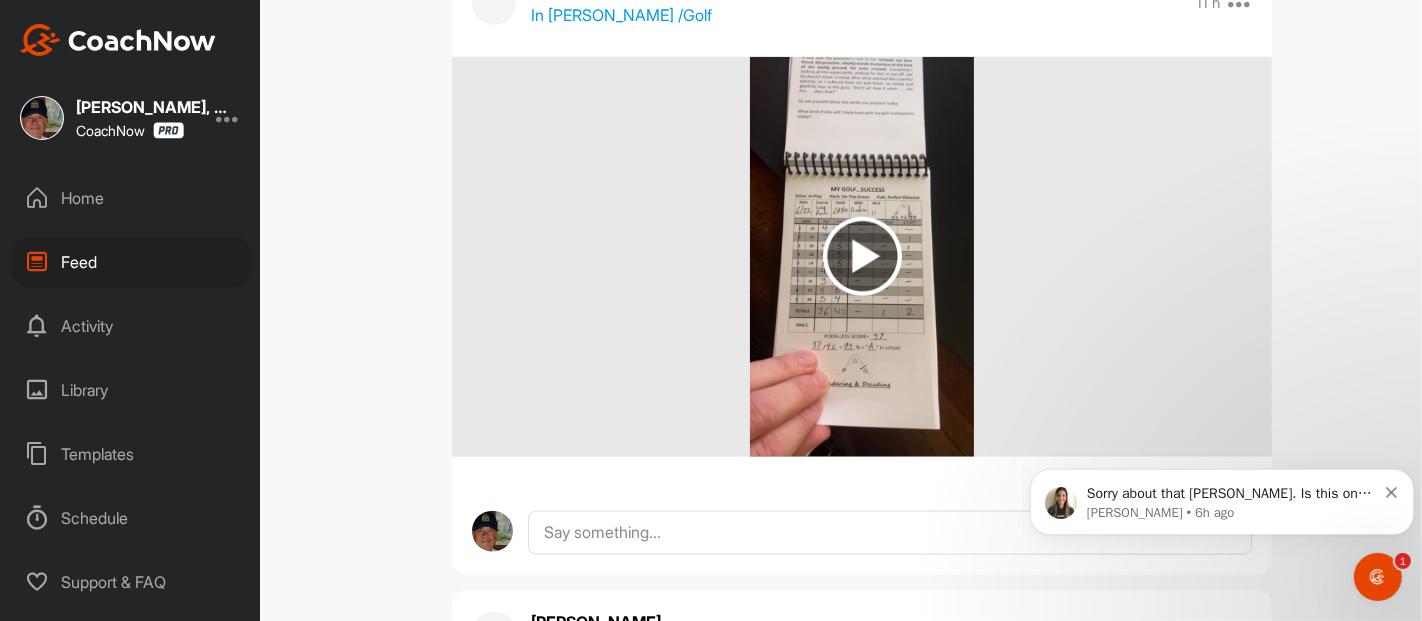 scroll, scrollTop: 1822, scrollLeft: 0, axis: vertical 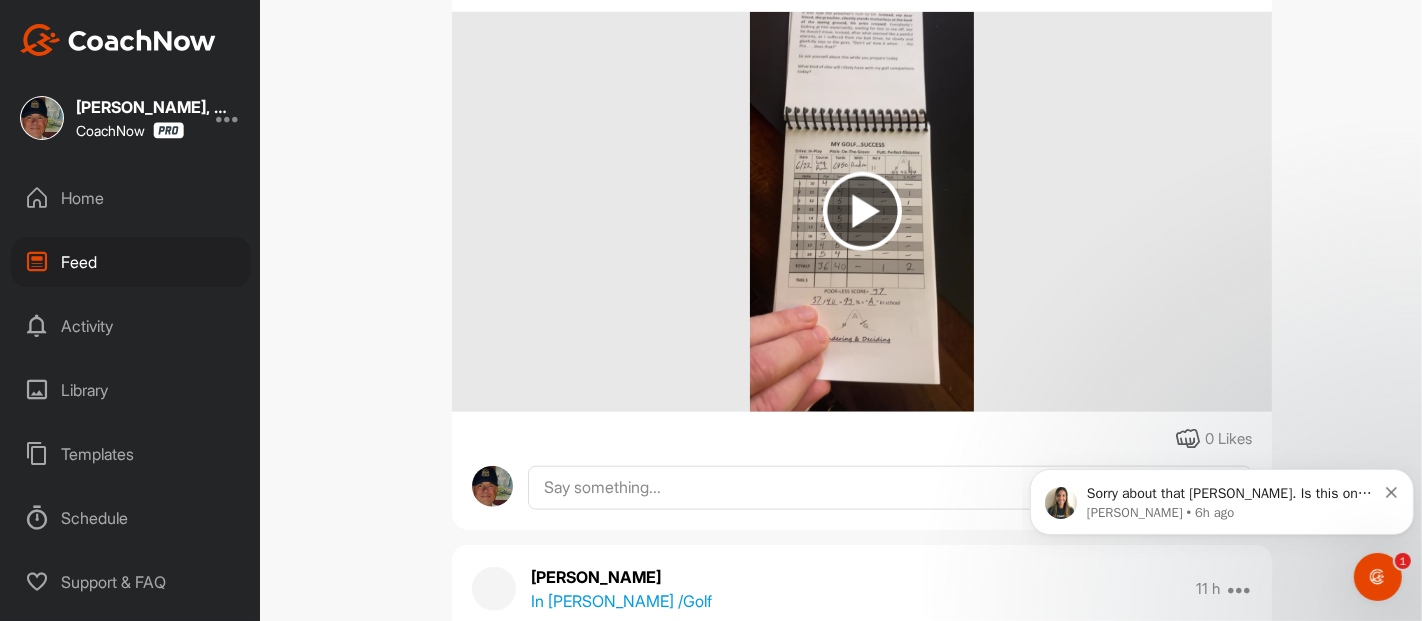 click at bounding box center (862, 211) 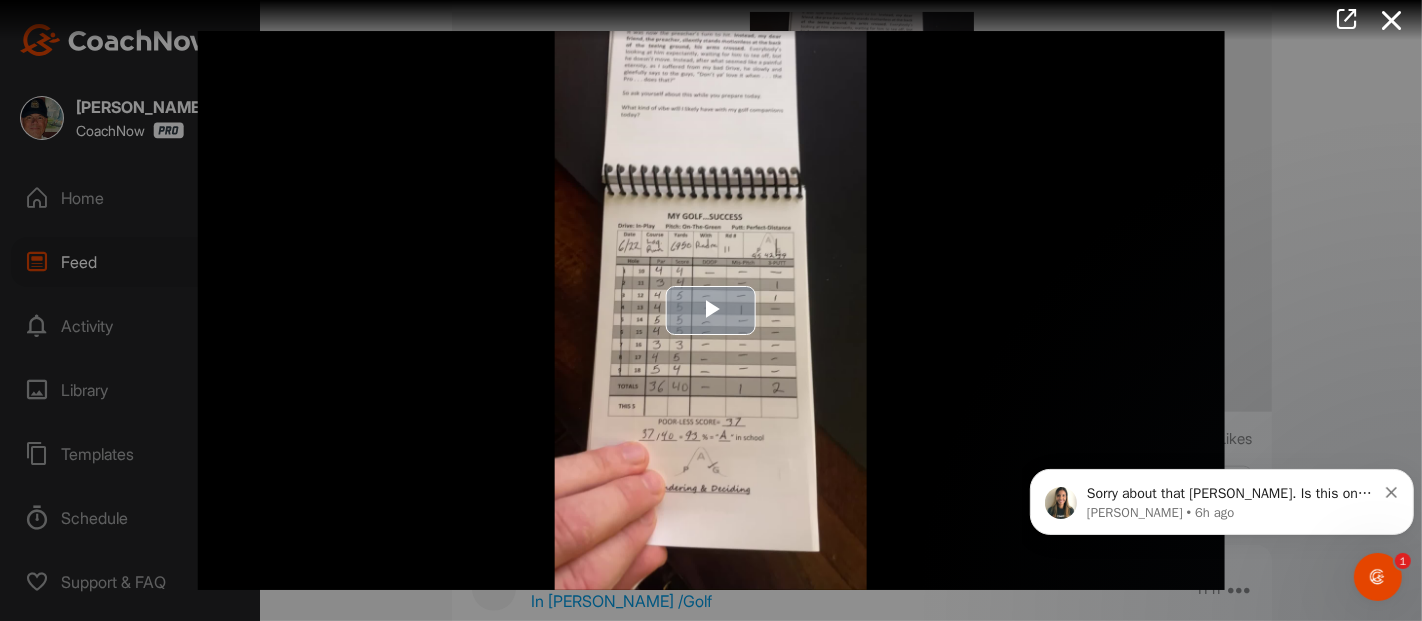 click at bounding box center (711, 311) 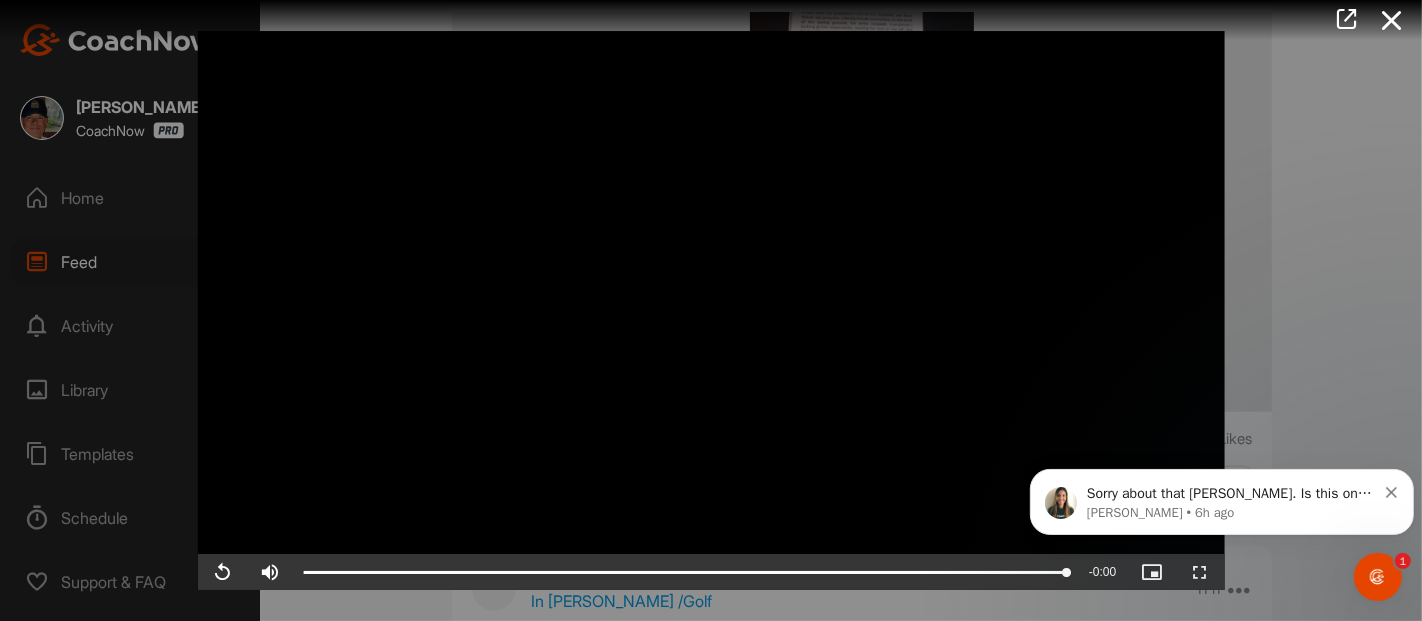 click at bounding box center [1392, 20] 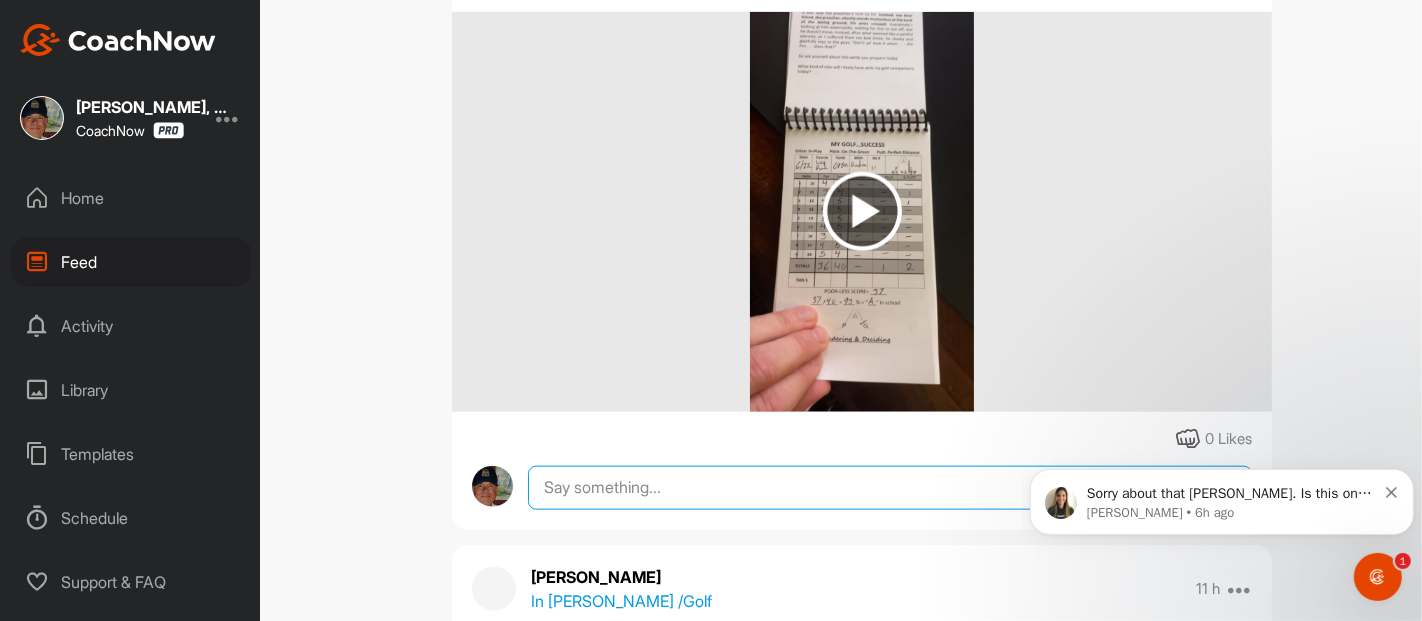 click at bounding box center (890, 488) 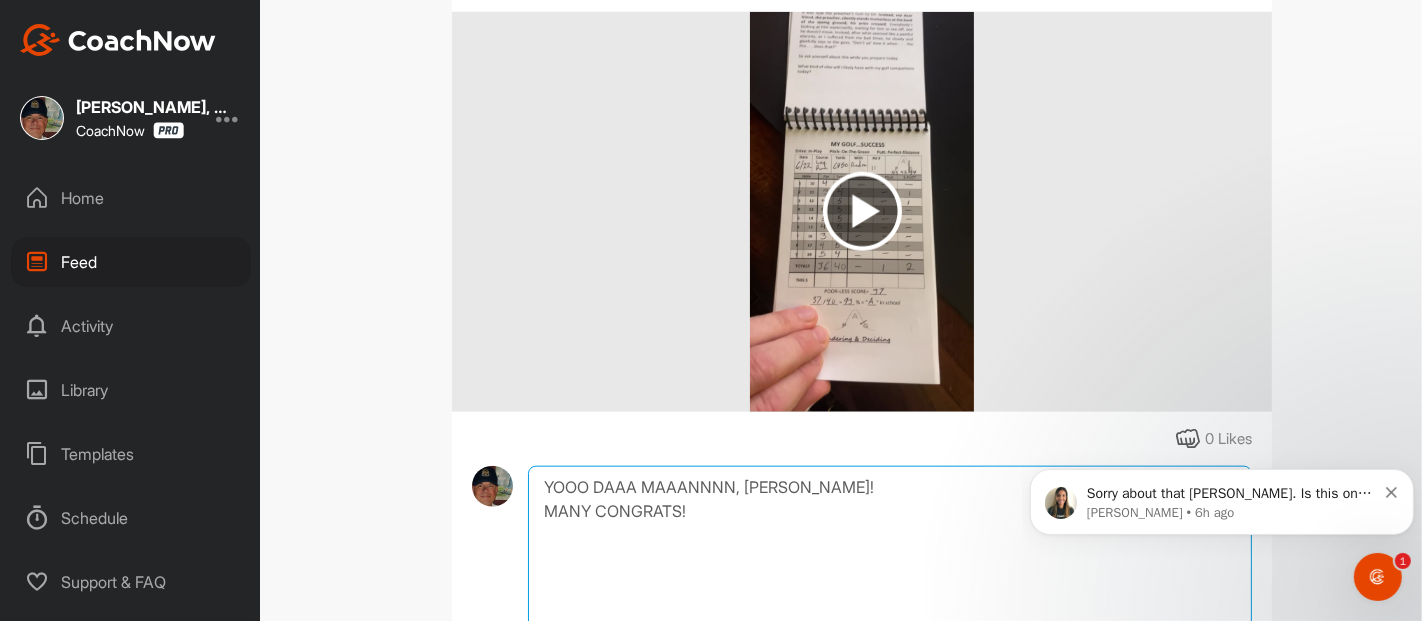 type on "YOOO DAAA MAAANNNN, [PERSON_NAME]!
MANY CONGRATS!" 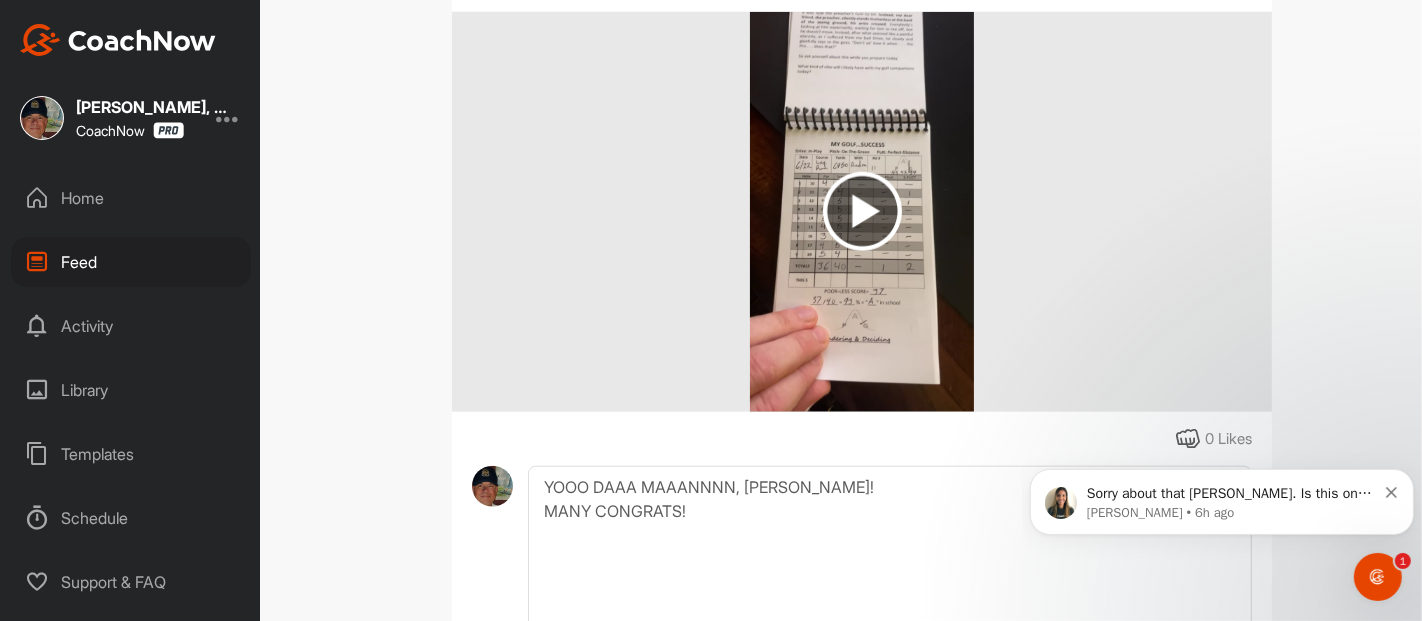 click on "Sorry about that [PERSON_NAME]. Is this on your Android? We don't have a merge videos tool. [PERSON_NAME] • 6h ago" at bounding box center (1221, 409) 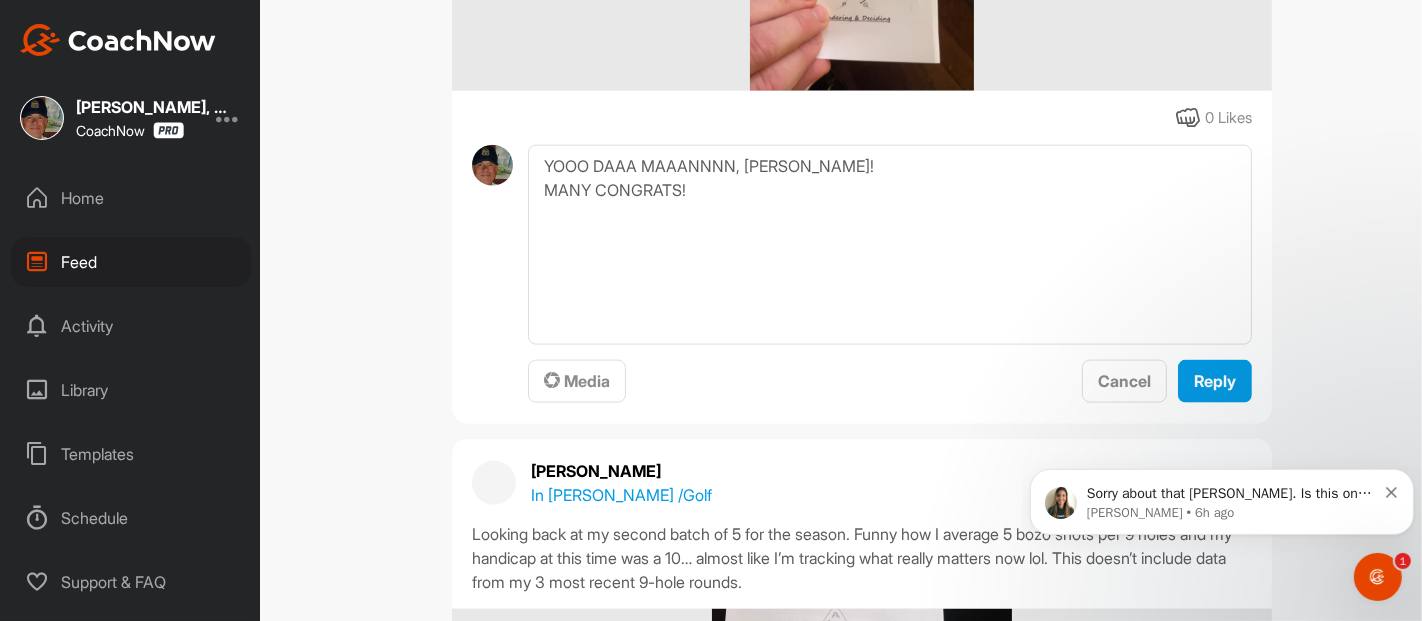 scroll, scrollTop: 2199, scrollLeft: 0, axis: vertical 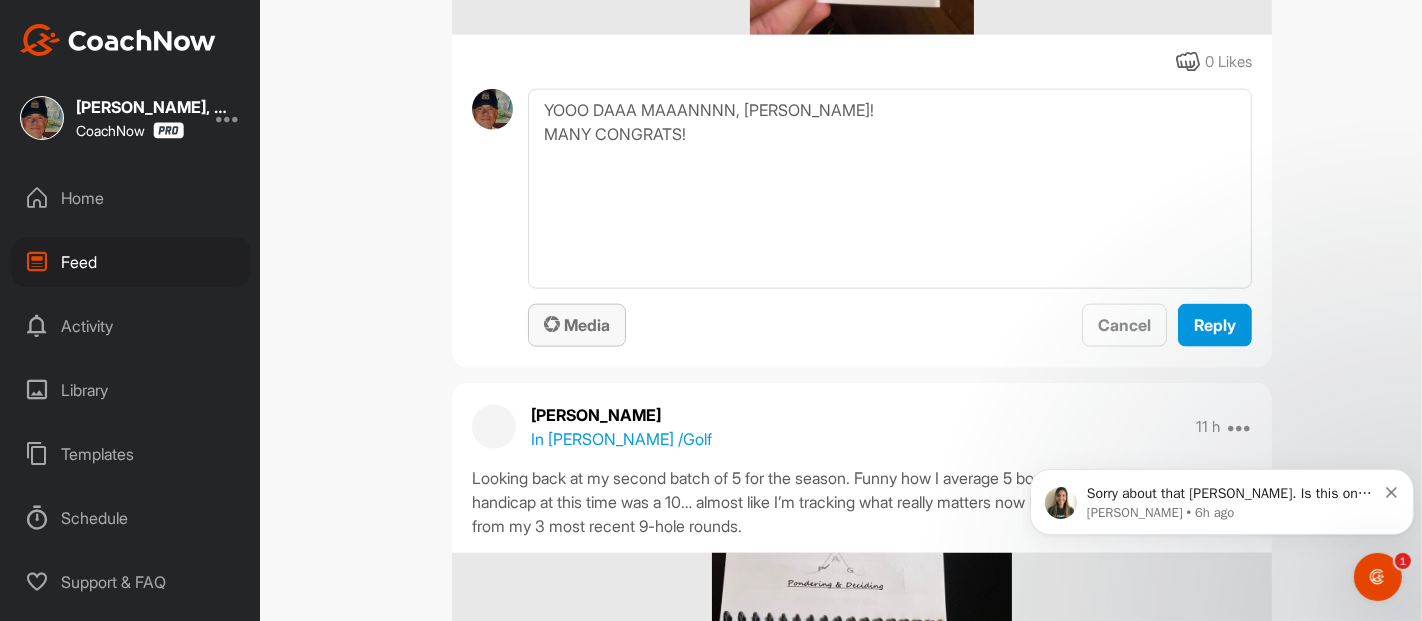 click on "Media" at bounding box center (577, 325) 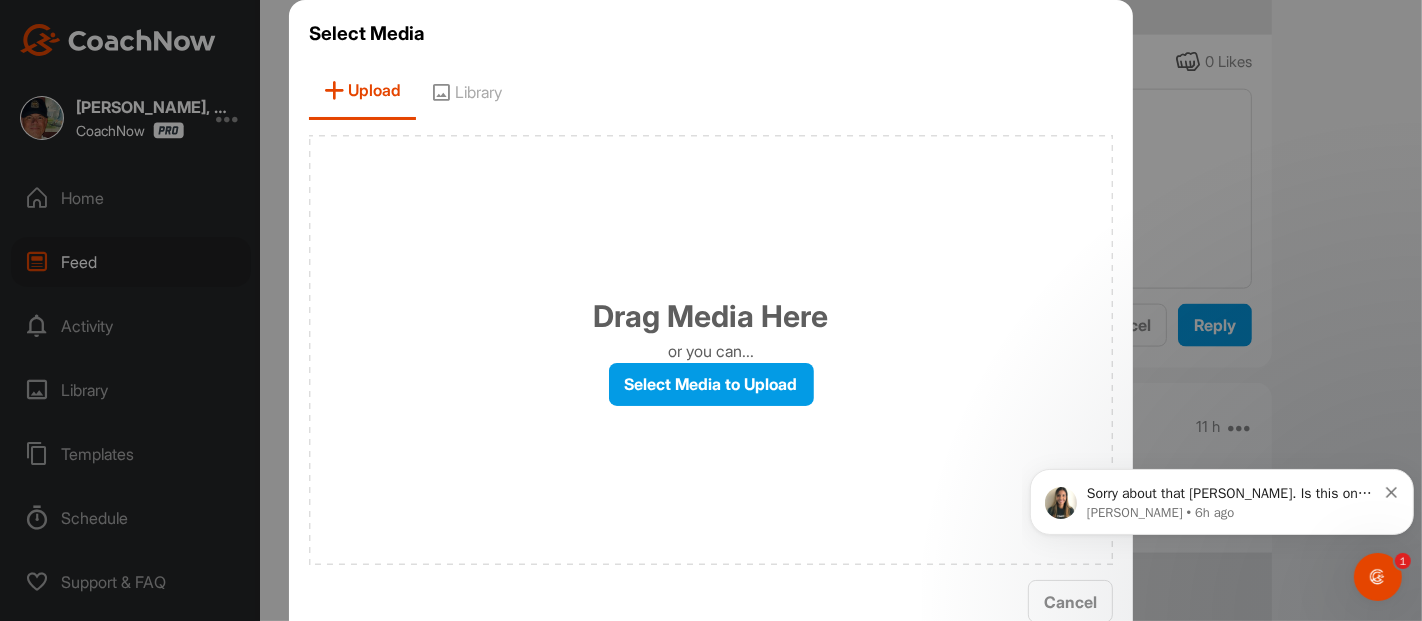 click on "Library" at bounding box center (466, 91) 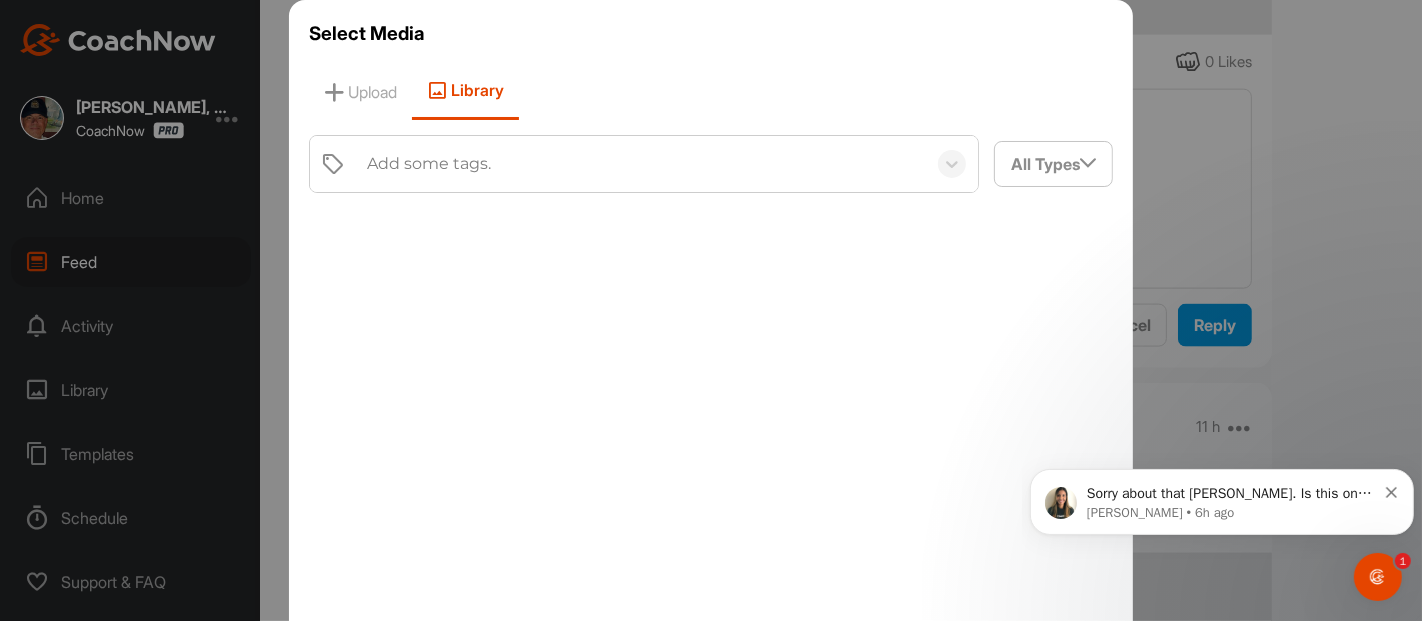 click on "Add some tags." at bounding box center [429, 164] 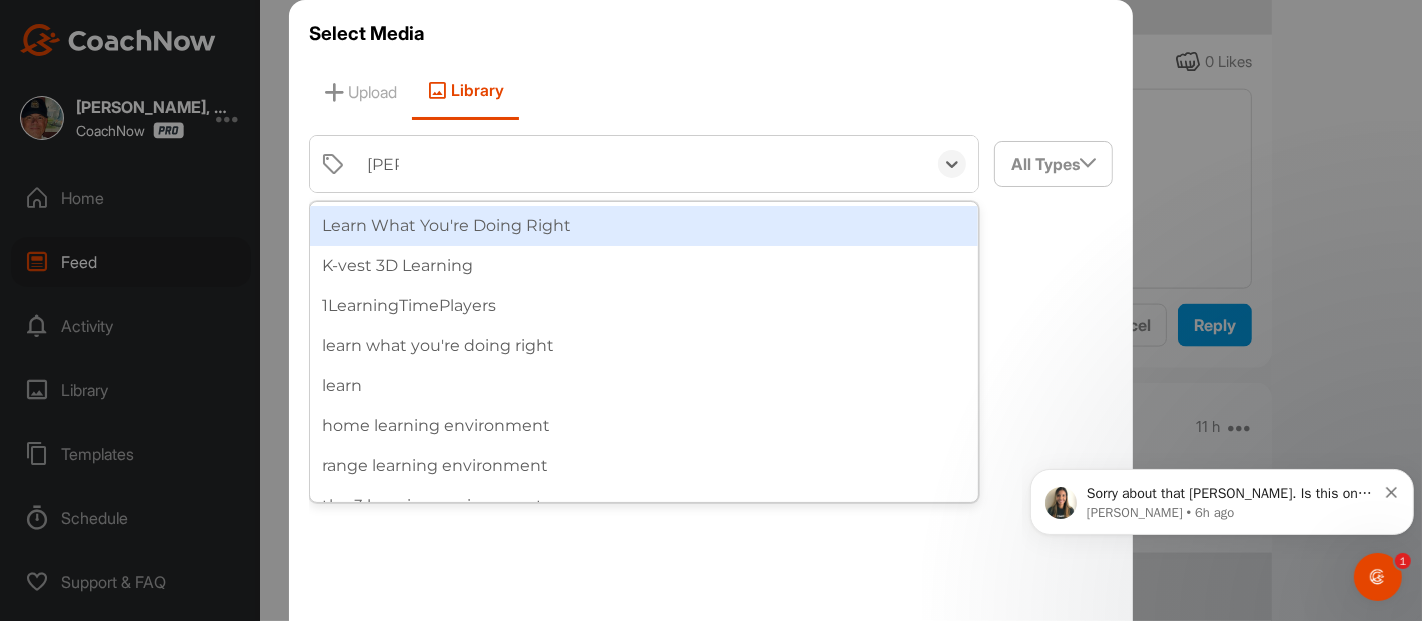 type on "learn" 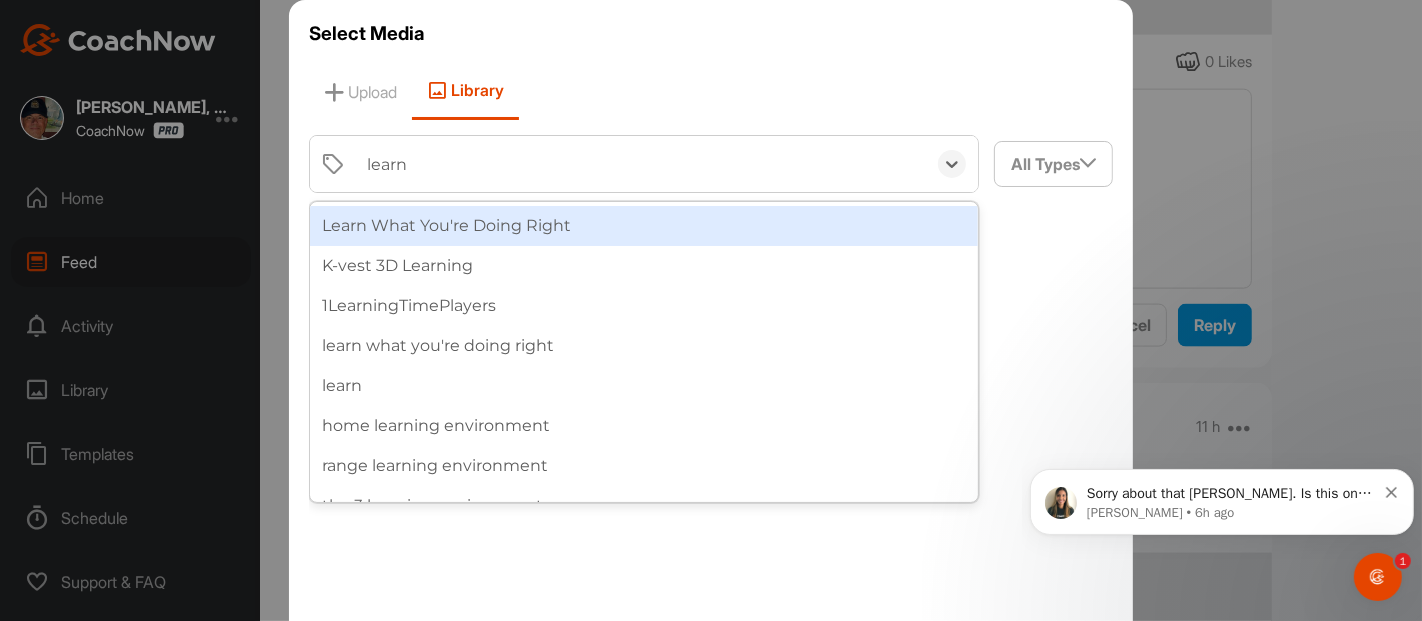 click on "Learn What You're Doing Right" at bounding box center (644, 226) 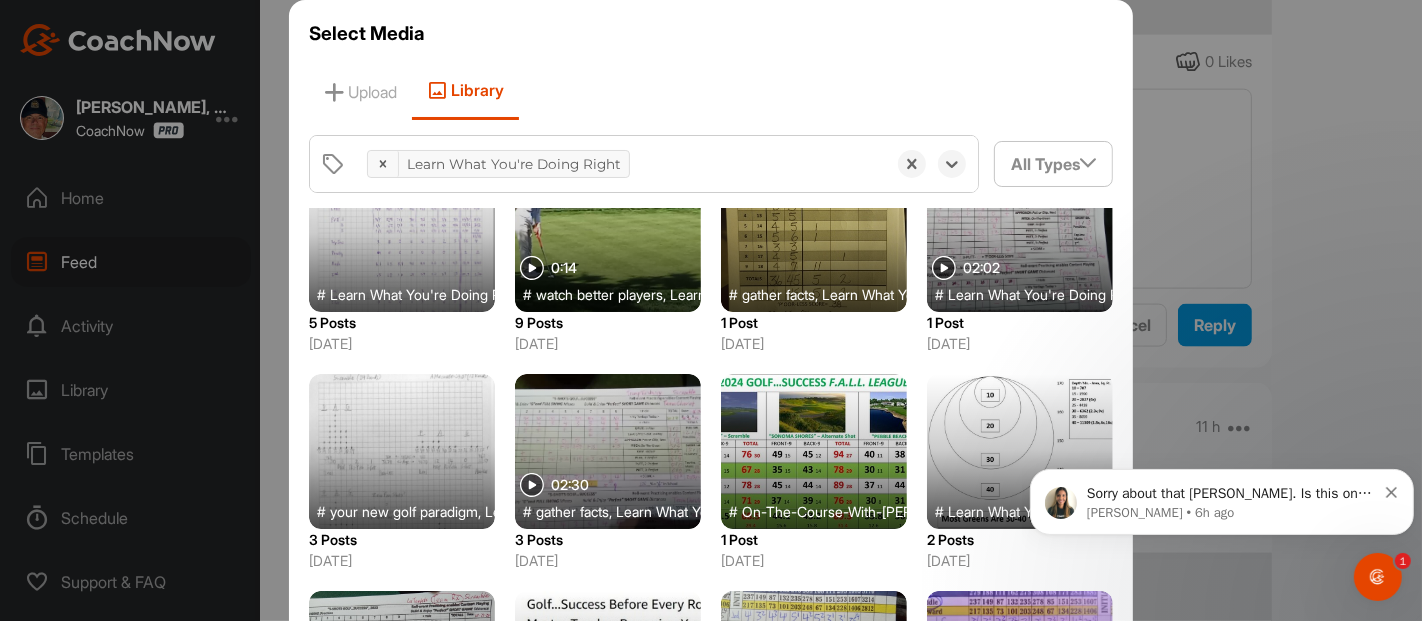 scroll, scrollTop: 506, scrollLeft: 0, axis: vertical 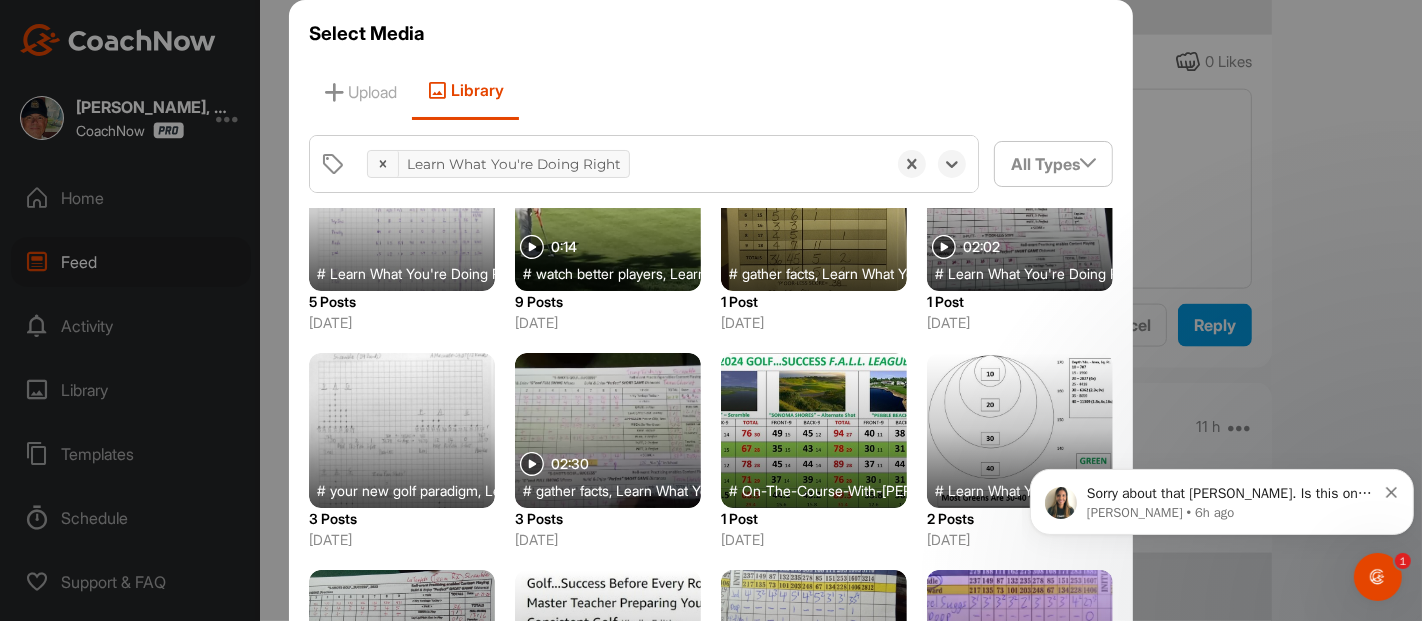 drag, startPoint x: 1093, startPoint y: 272, endPoint x: 71, endPoint y: 29, distance: 1050.4918 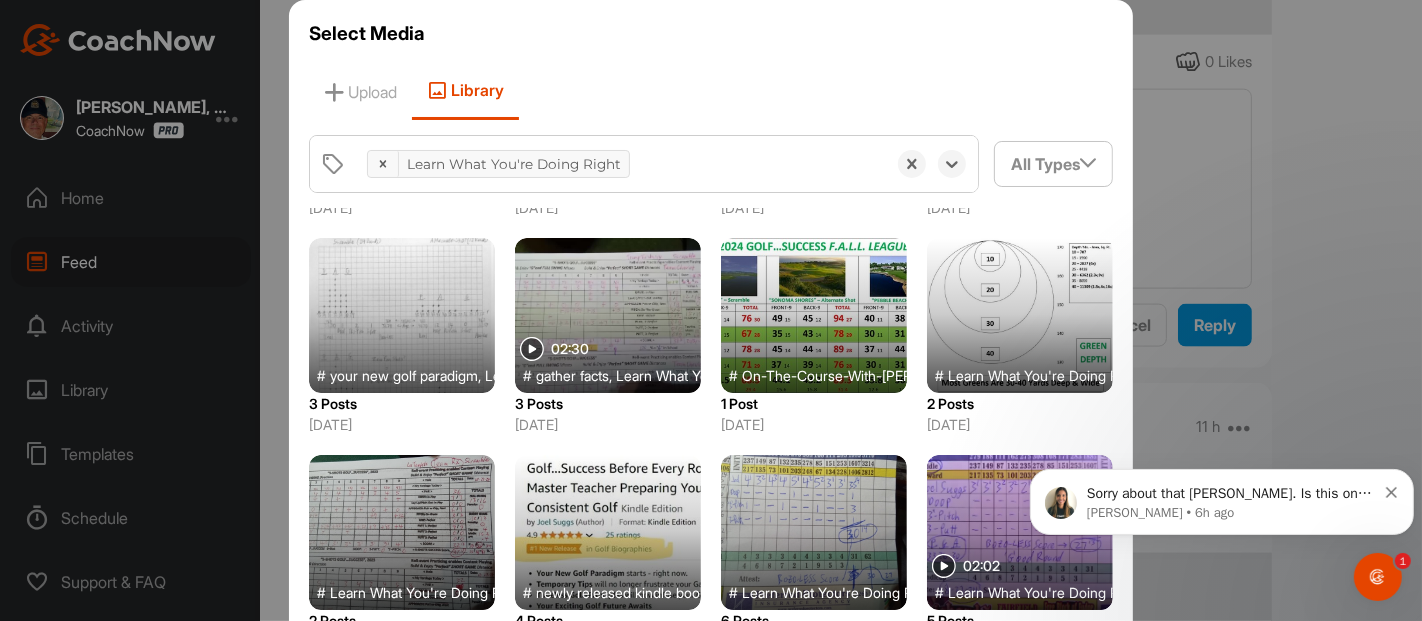scroll, scrollTop: 637, scrollLeft: 0, axis: vertical 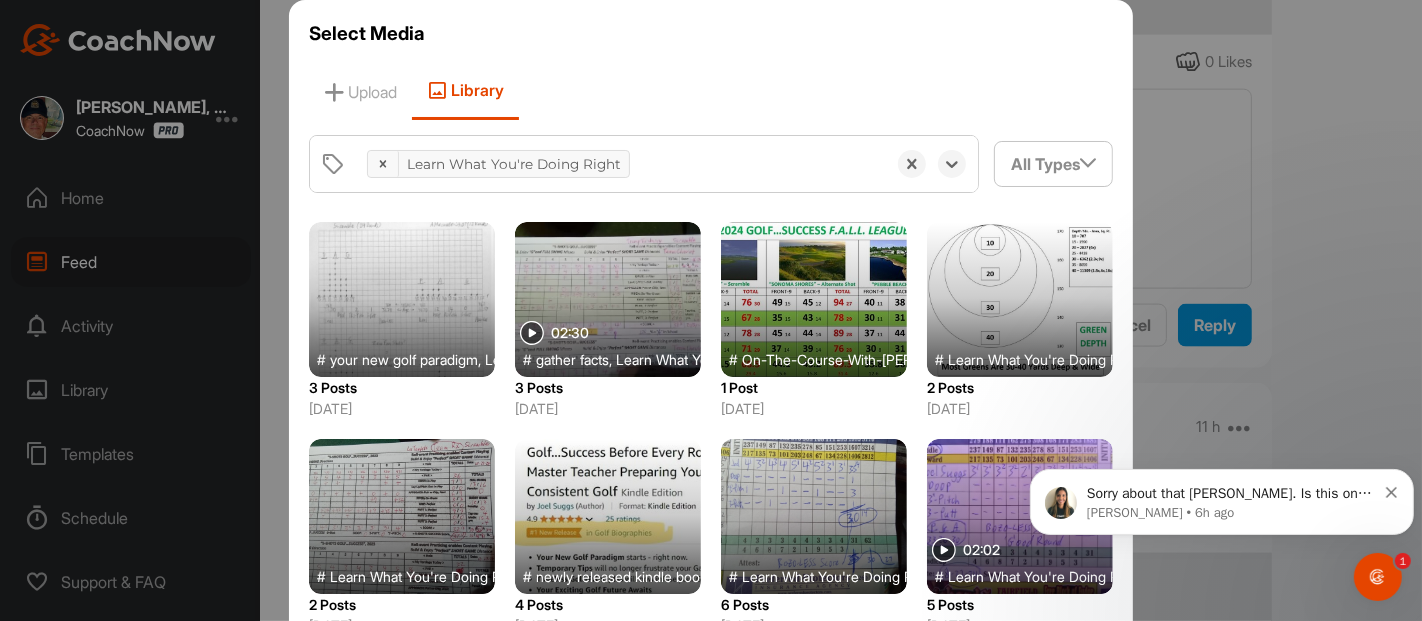 drag, startPoint x: 1092, startPoint y: 553, endPoint x: 2115, endPoint y: 1013, distance: 1121.6635 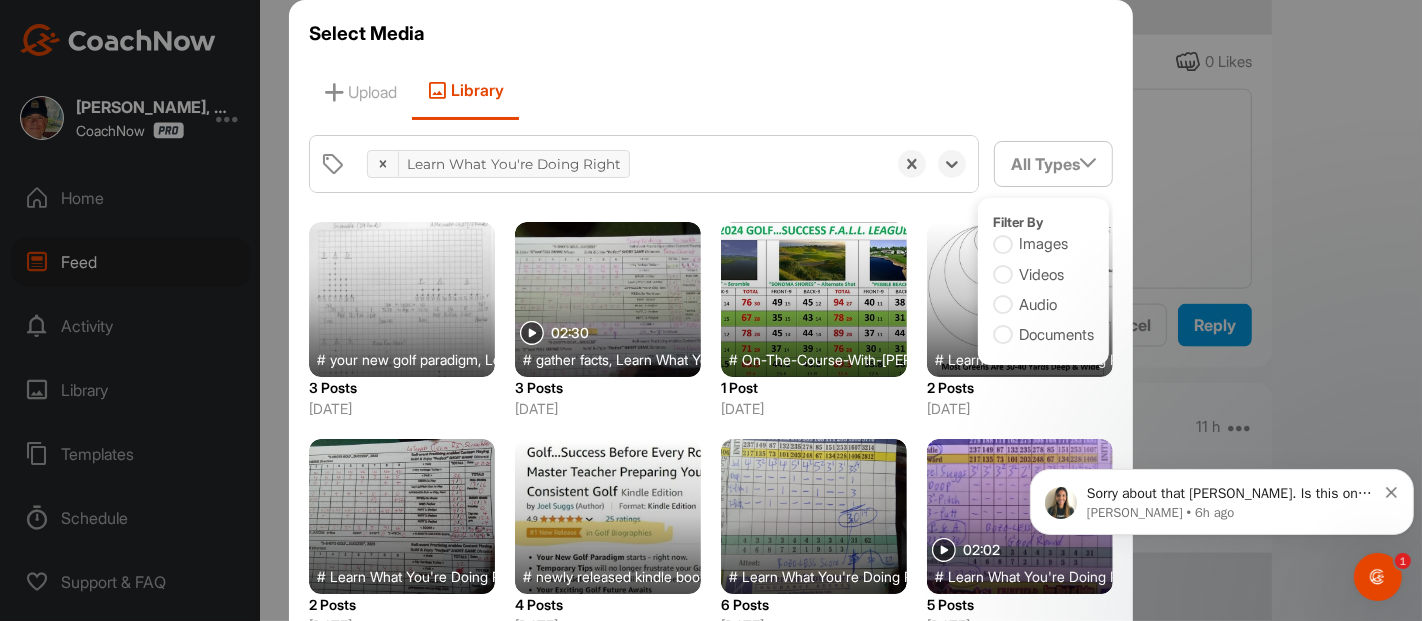 click at bounding box center (1003, 245) 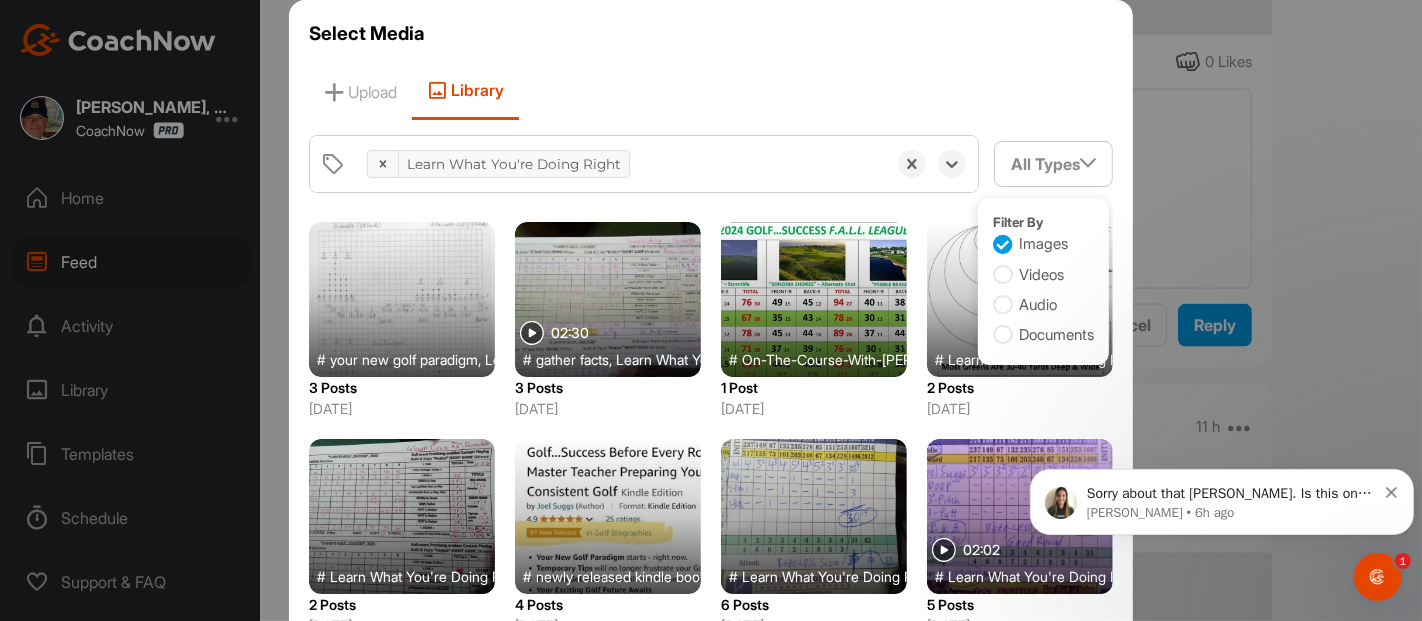 scroll, scrollTop: 0, scrollLeft: 0, axis: both 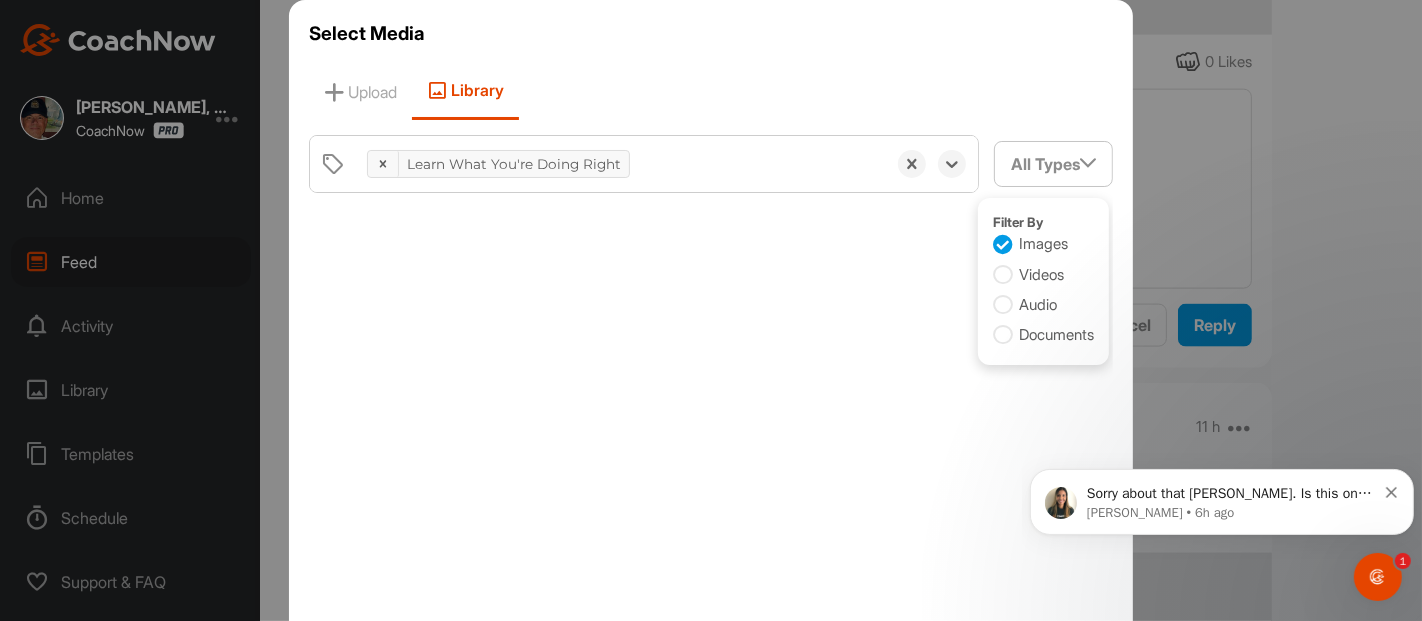 click at bounding box center [711, 421] 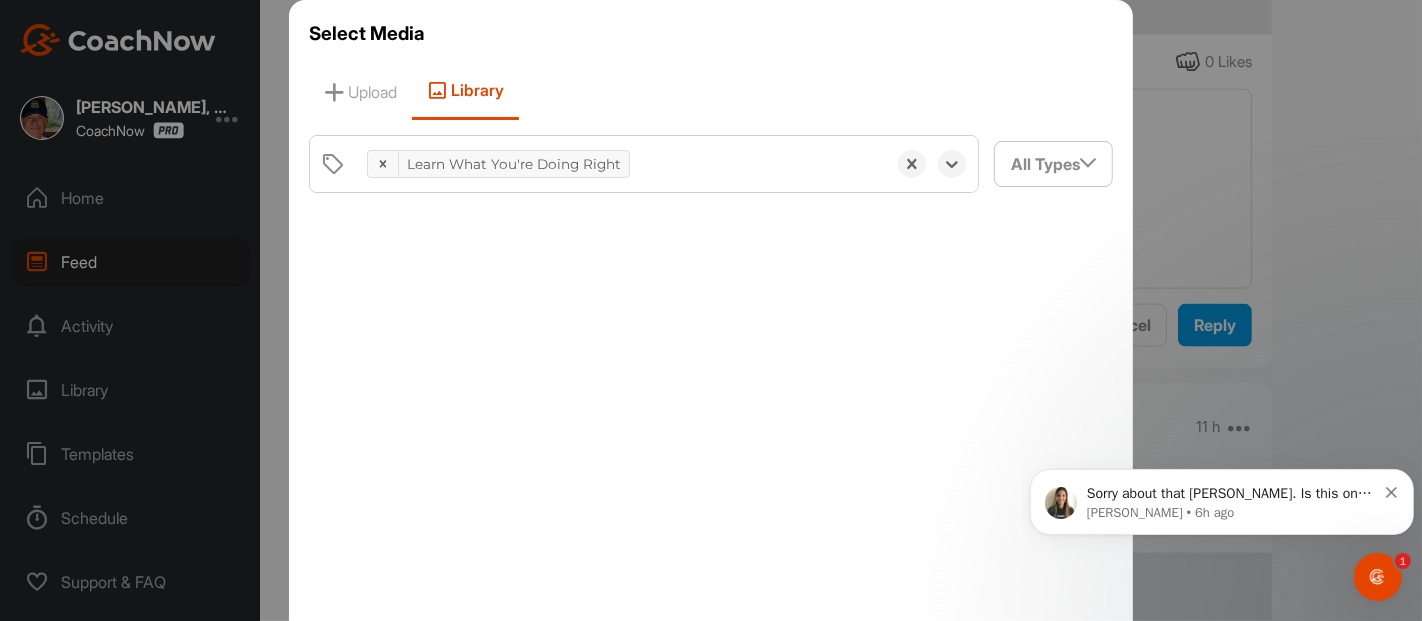 click at bounding box center (1088, 163) 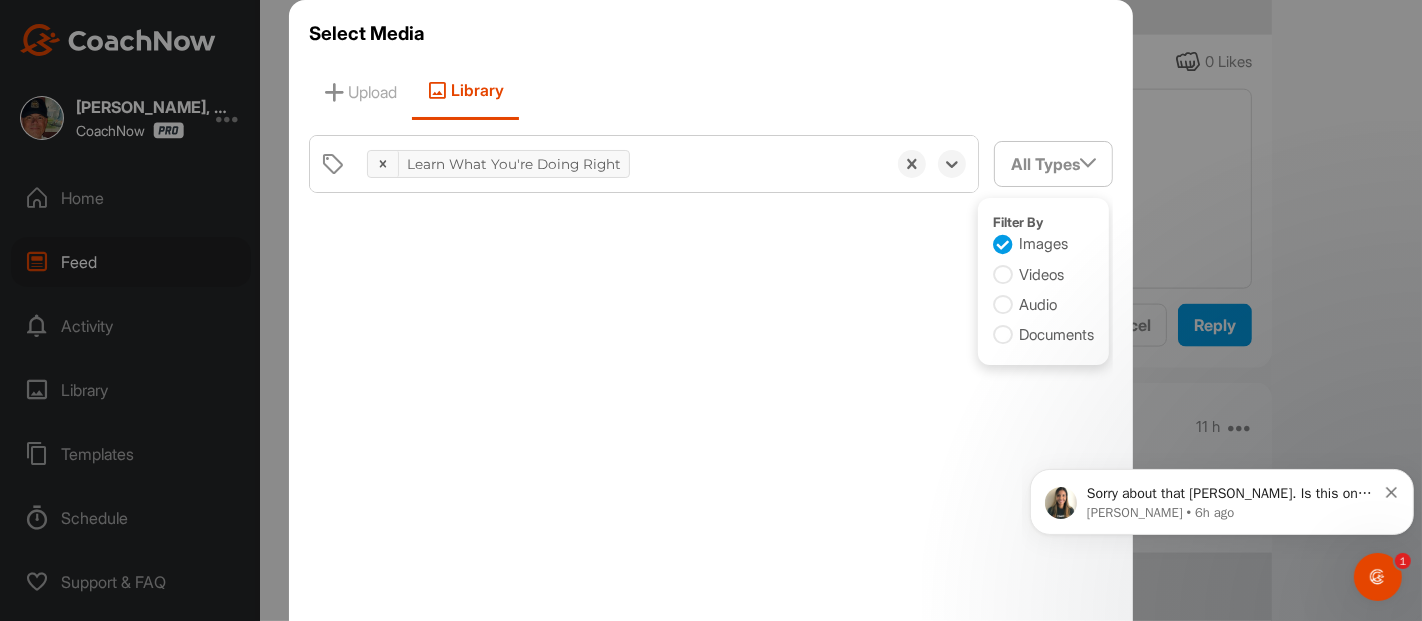 click at bounding box center [1003, 245] 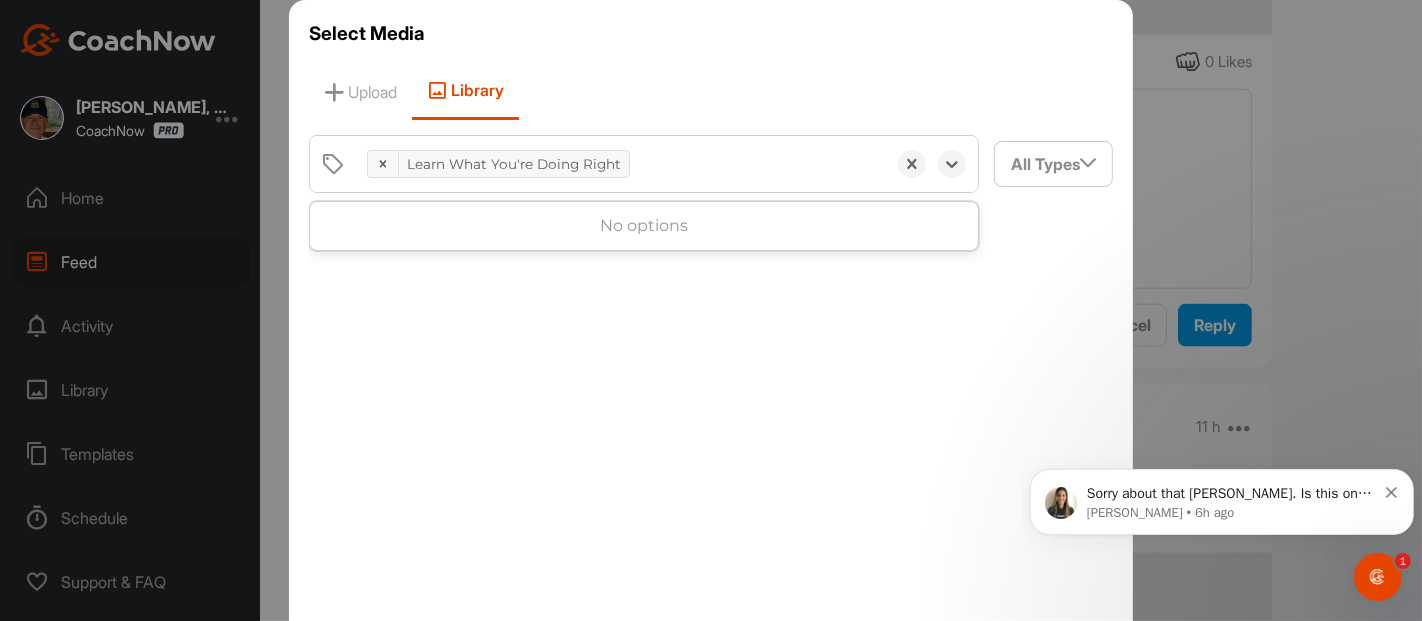 click 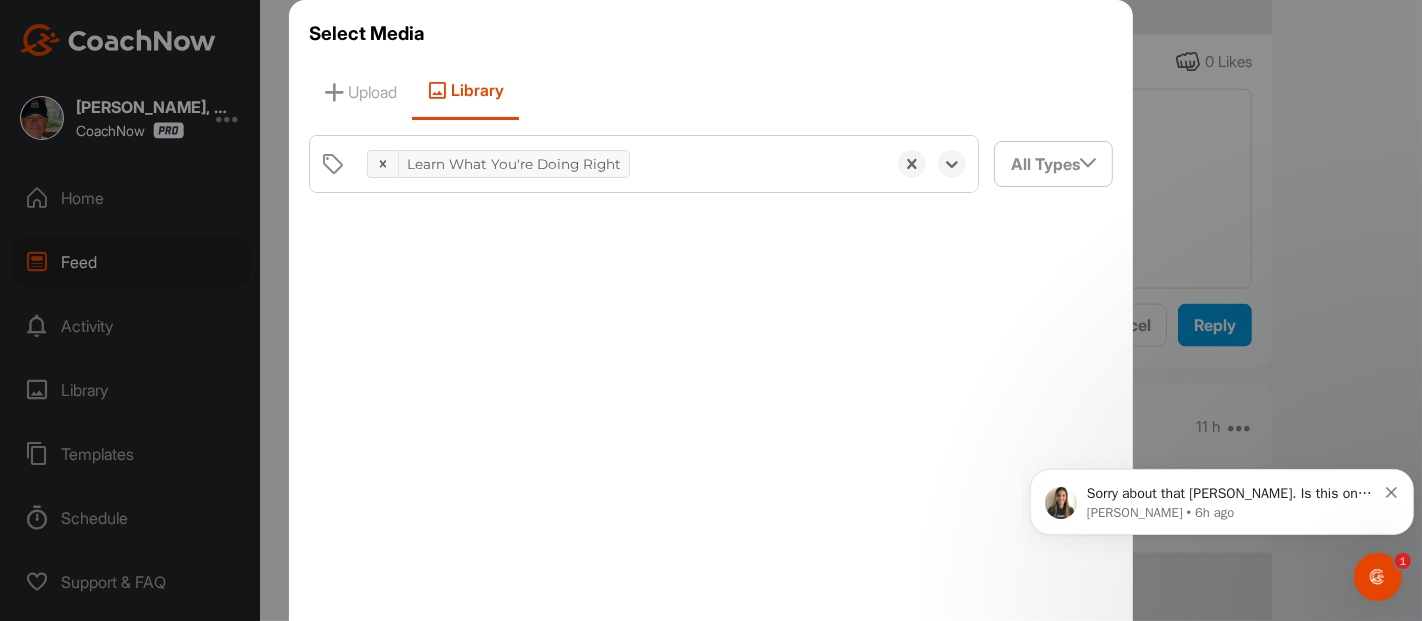 click 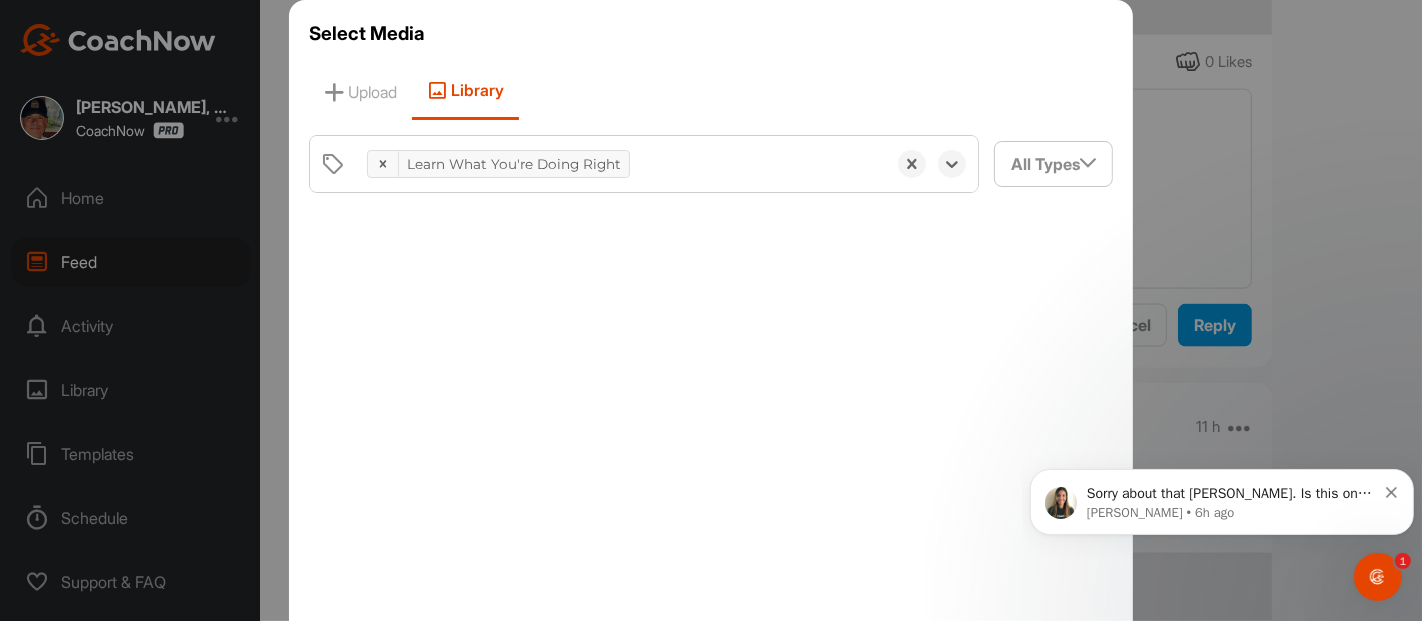scroll, scrollTop: 102, scrollLeft: 0, axis: vertical 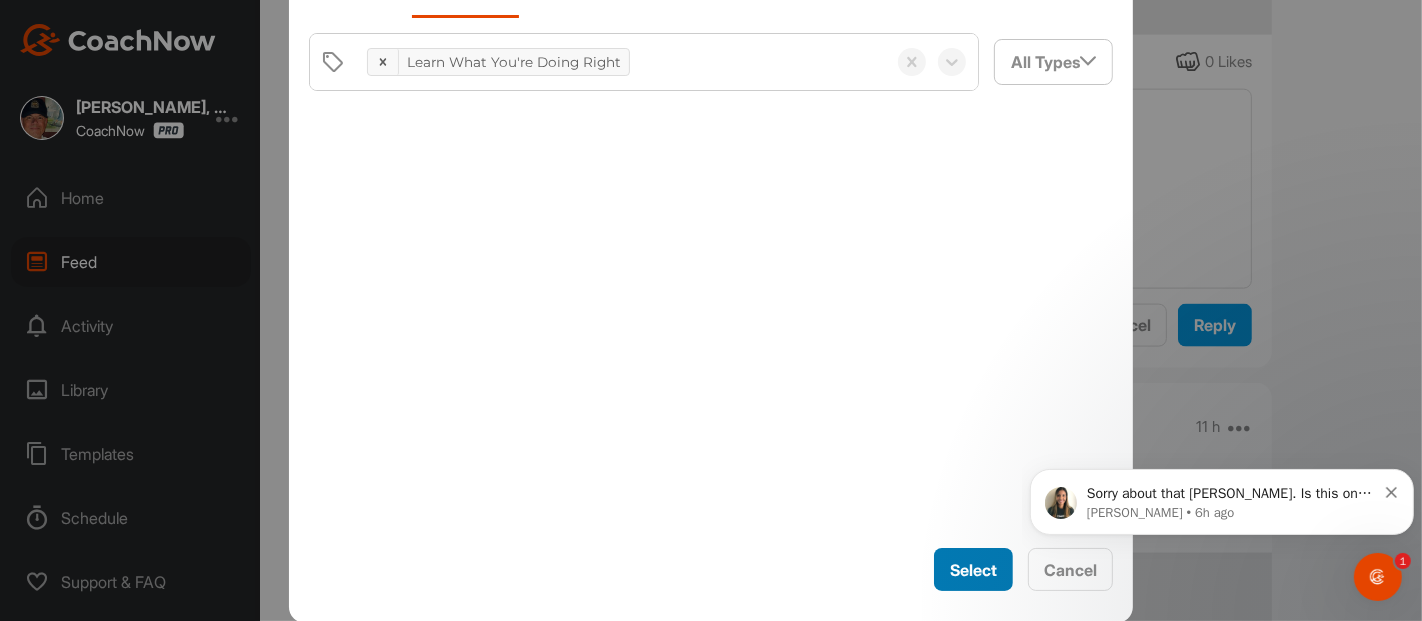 click on "Select" at bounding box center [973, 570] 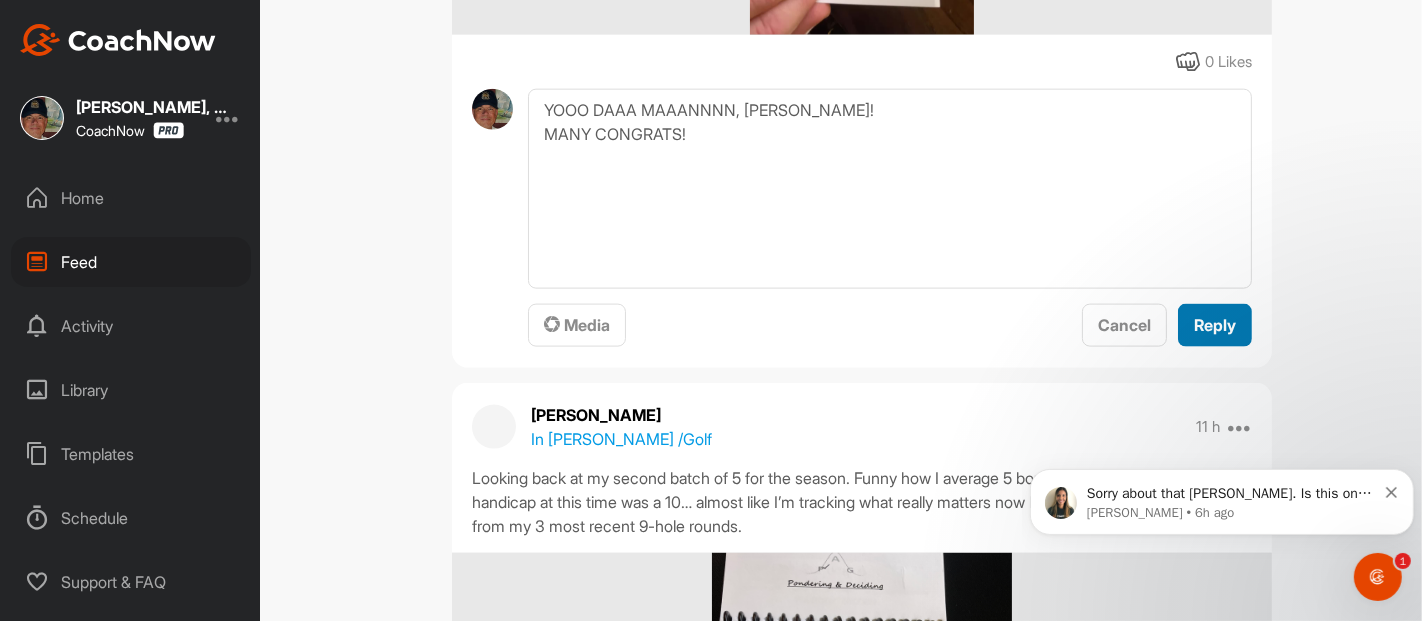 click on "Reply" at bounding box center [1215, 325] 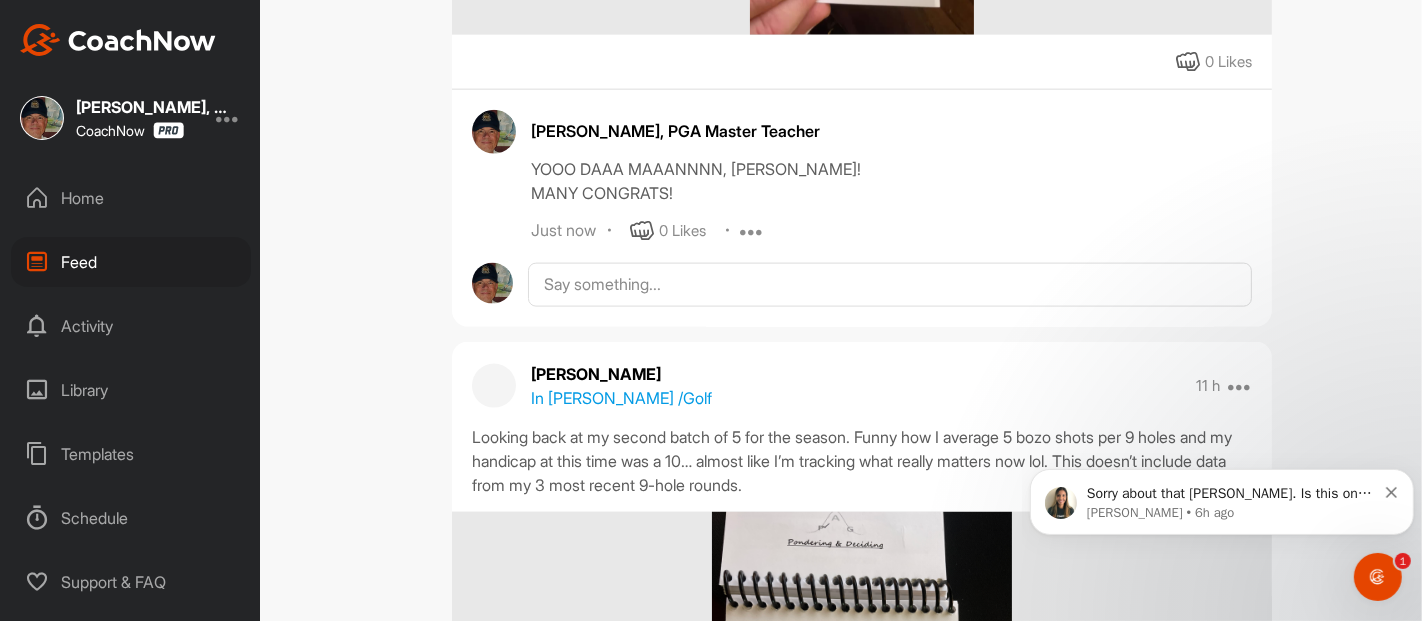 click at bounding box center (1189, 62) 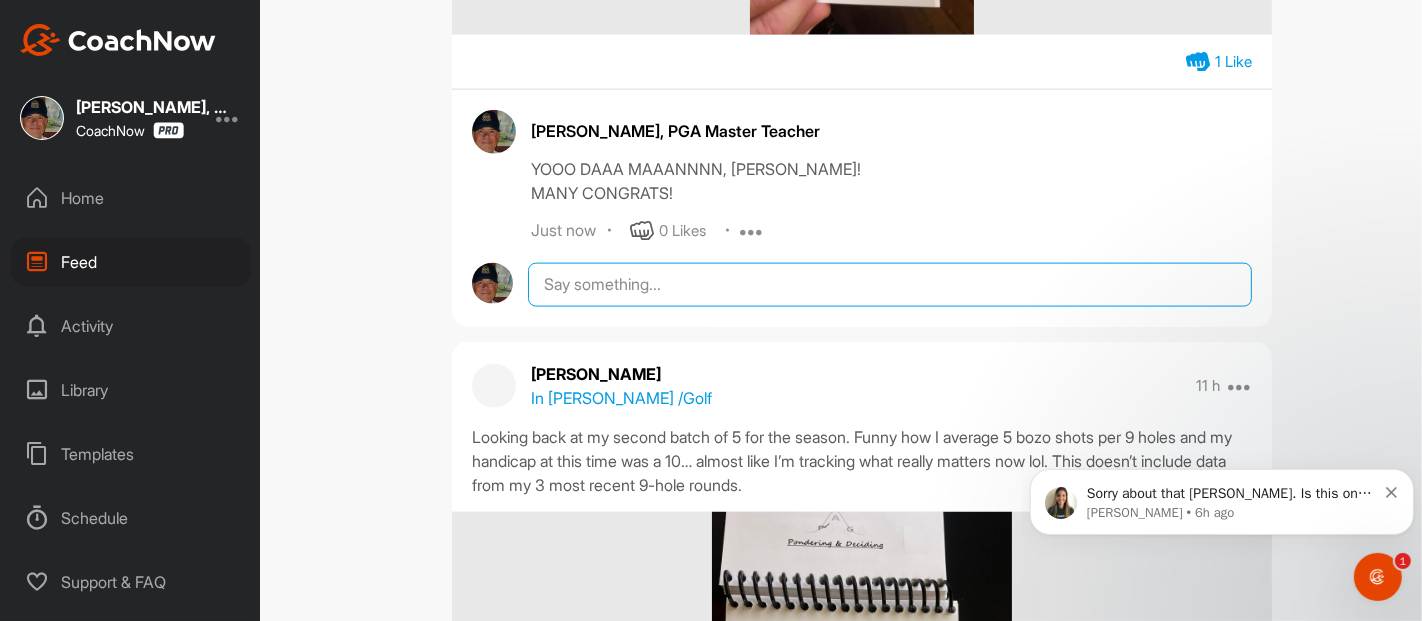 click at bounding box center (890, 285) 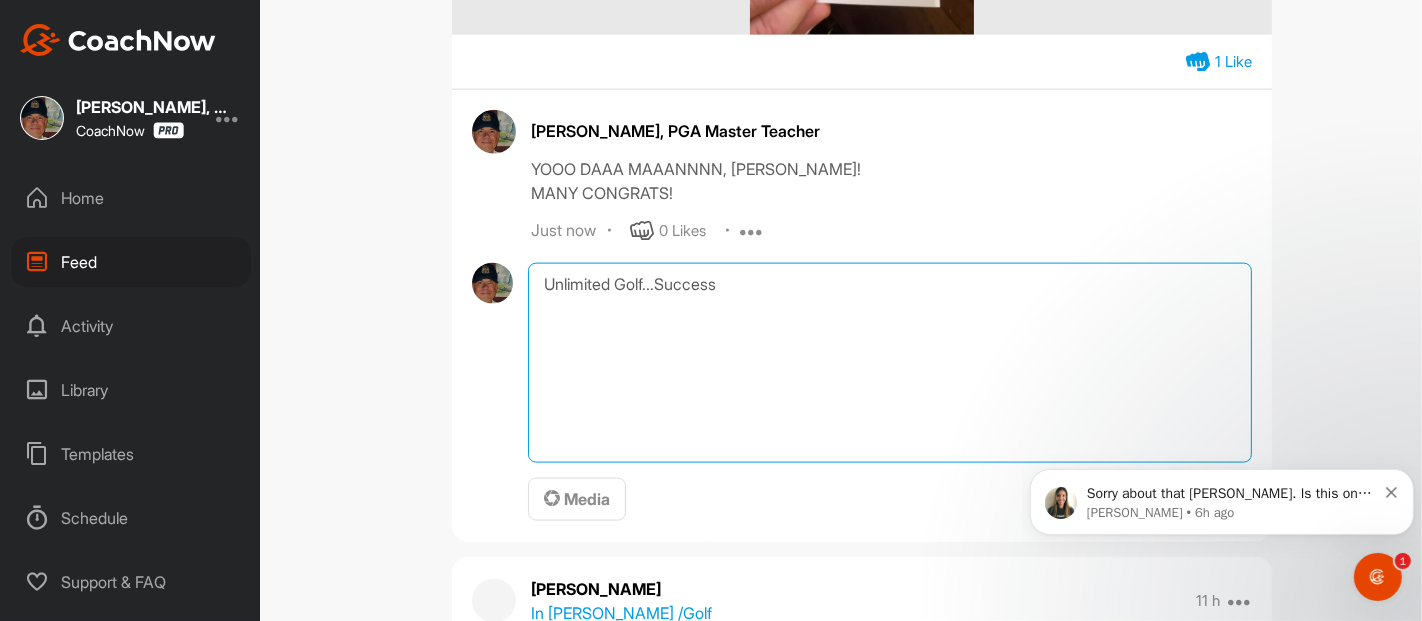 type on "Unlimited Golf...Success" 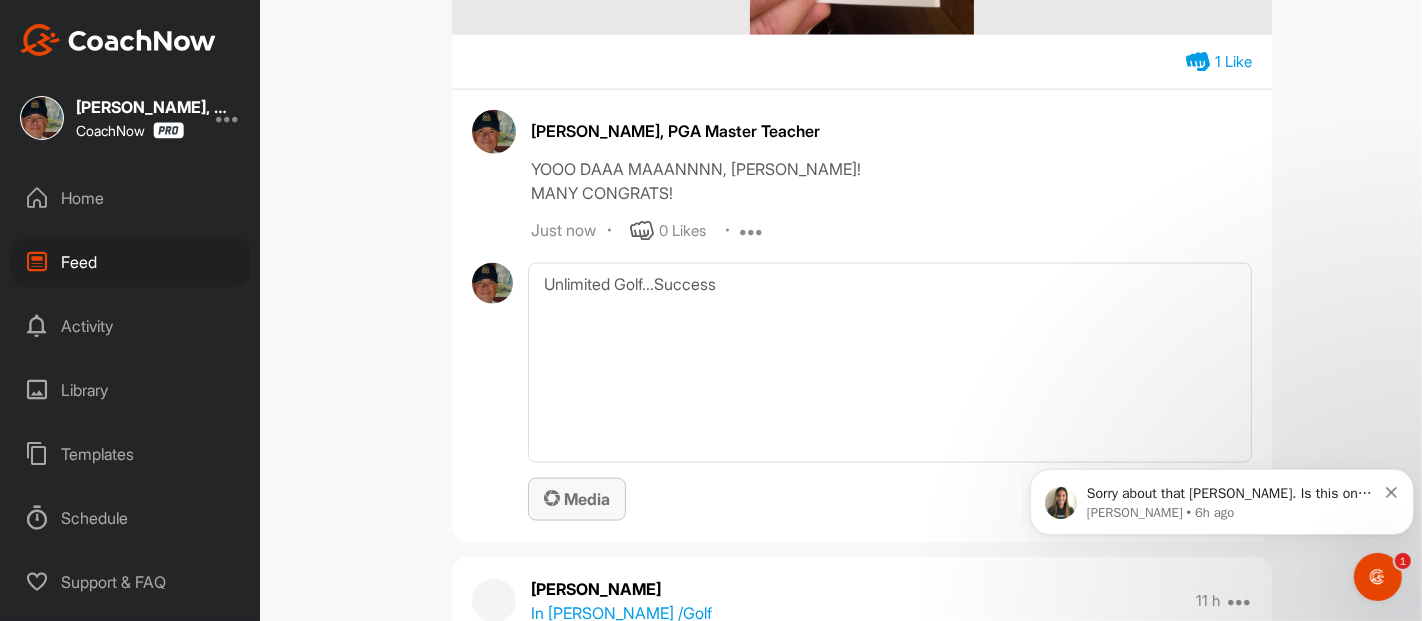click on "Media" at bounding box center (577, 499) 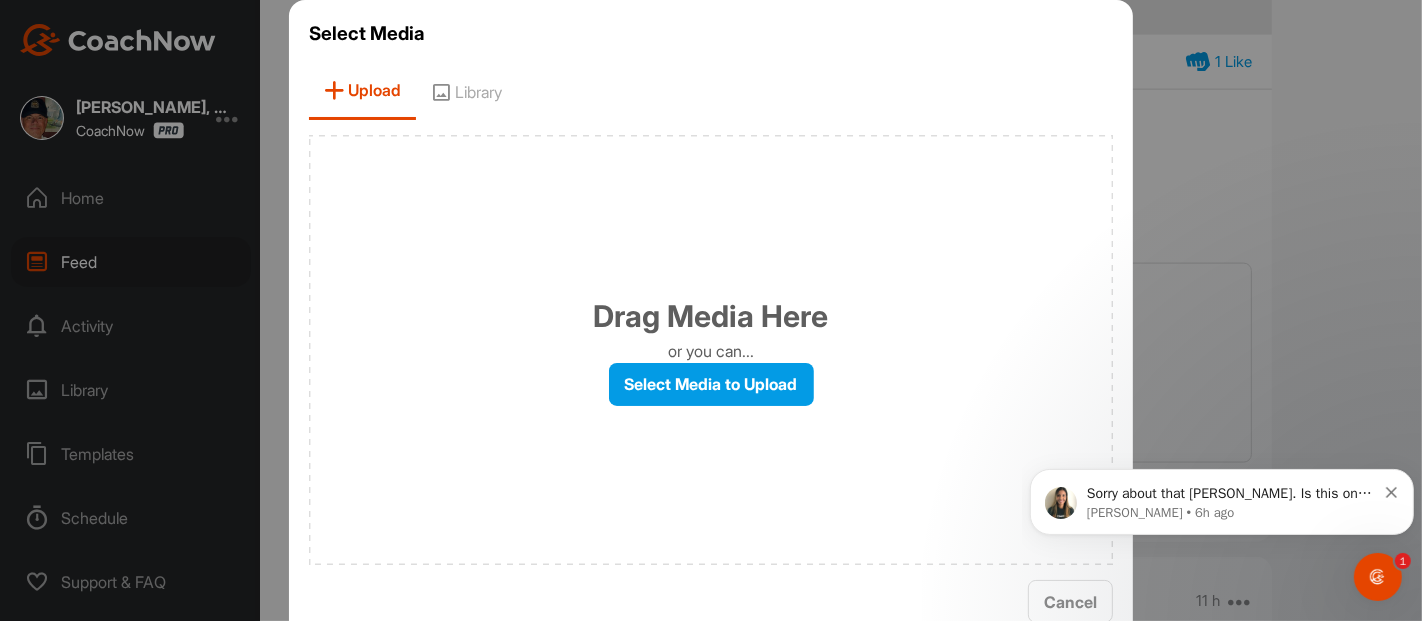 click on "Library" at bounding box center (466, 91) 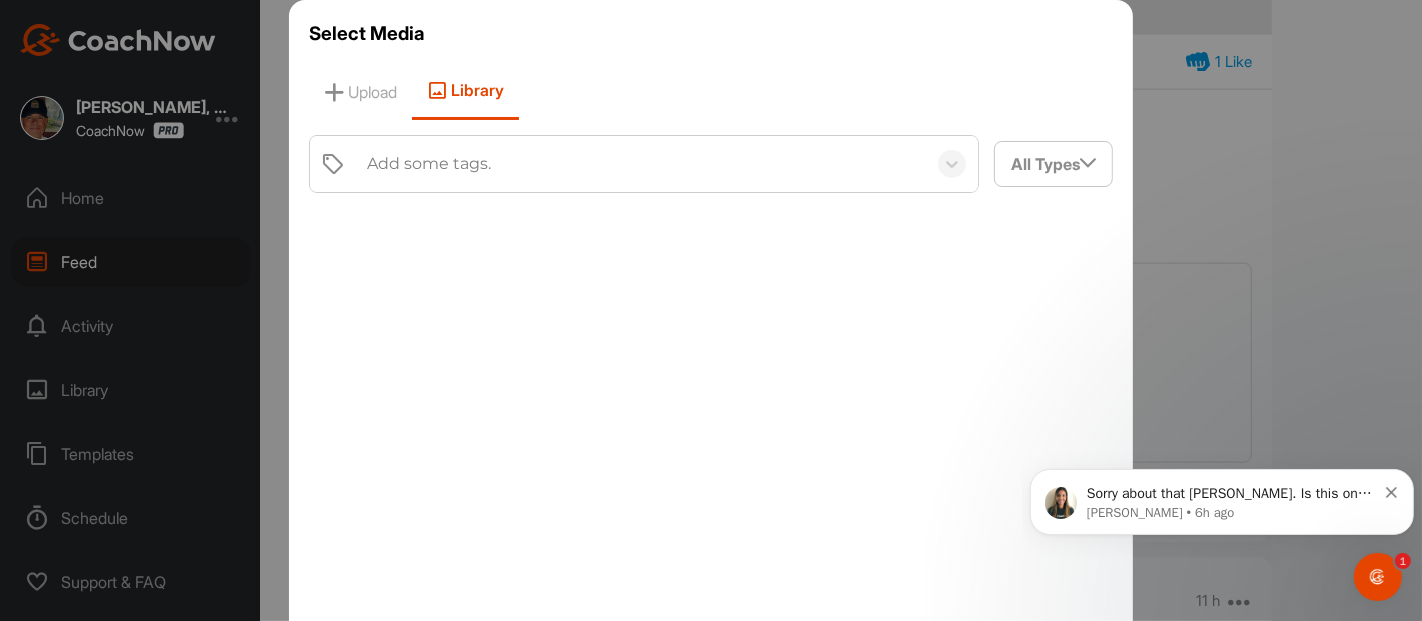 click on "Add some tags." at bounding box center [429, 164] 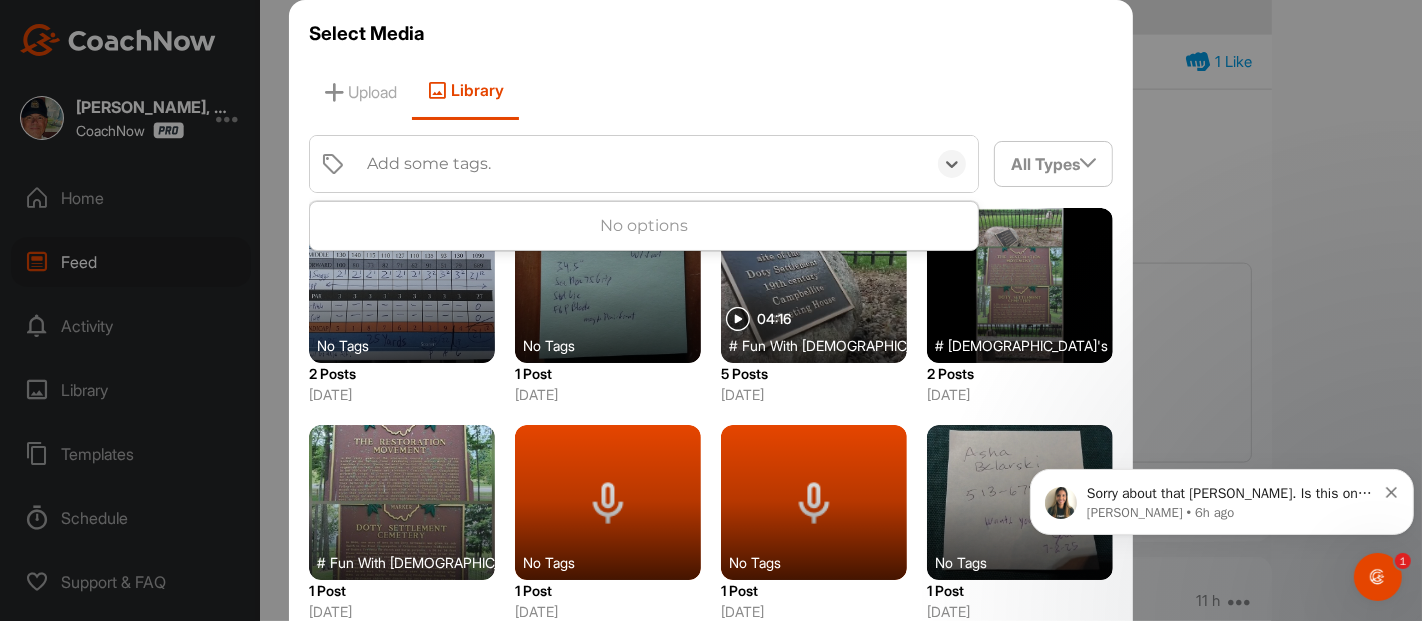 click on "Add some tags." at bounding box center (429, 164) 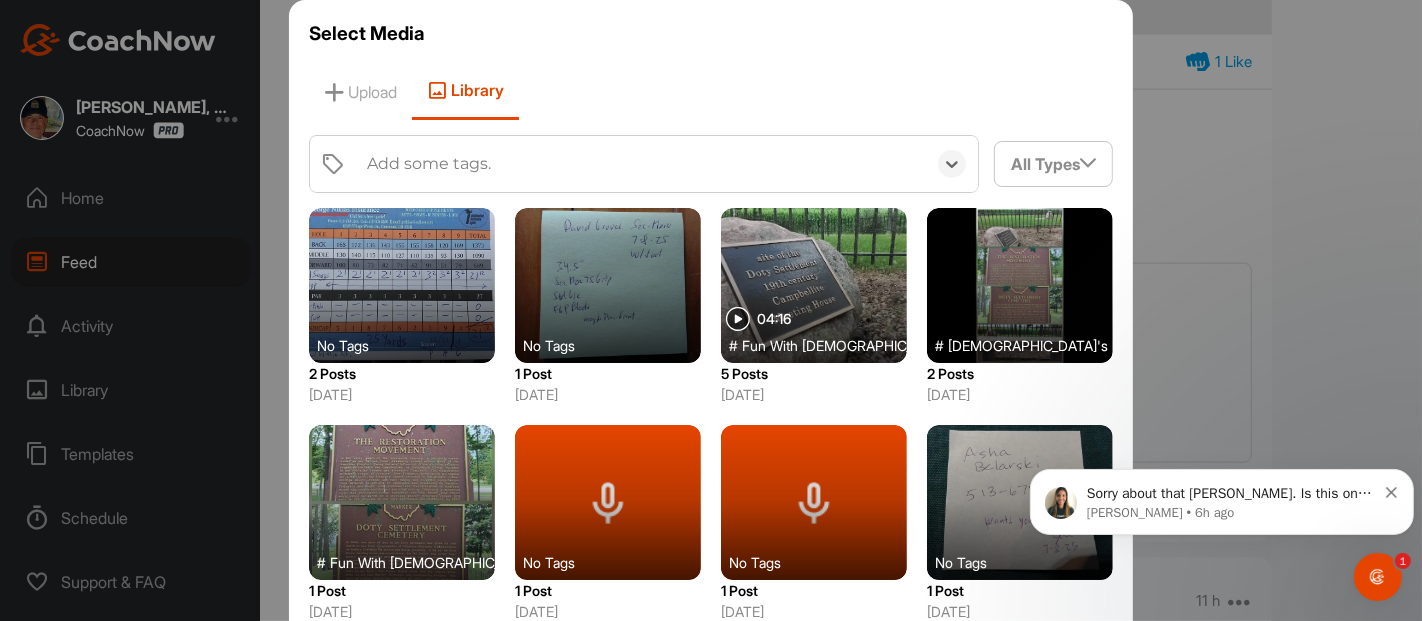drag, startPoint x: 356, startPoint y: 166, endPoint x: 392, endPoint y: 166, distance: 36 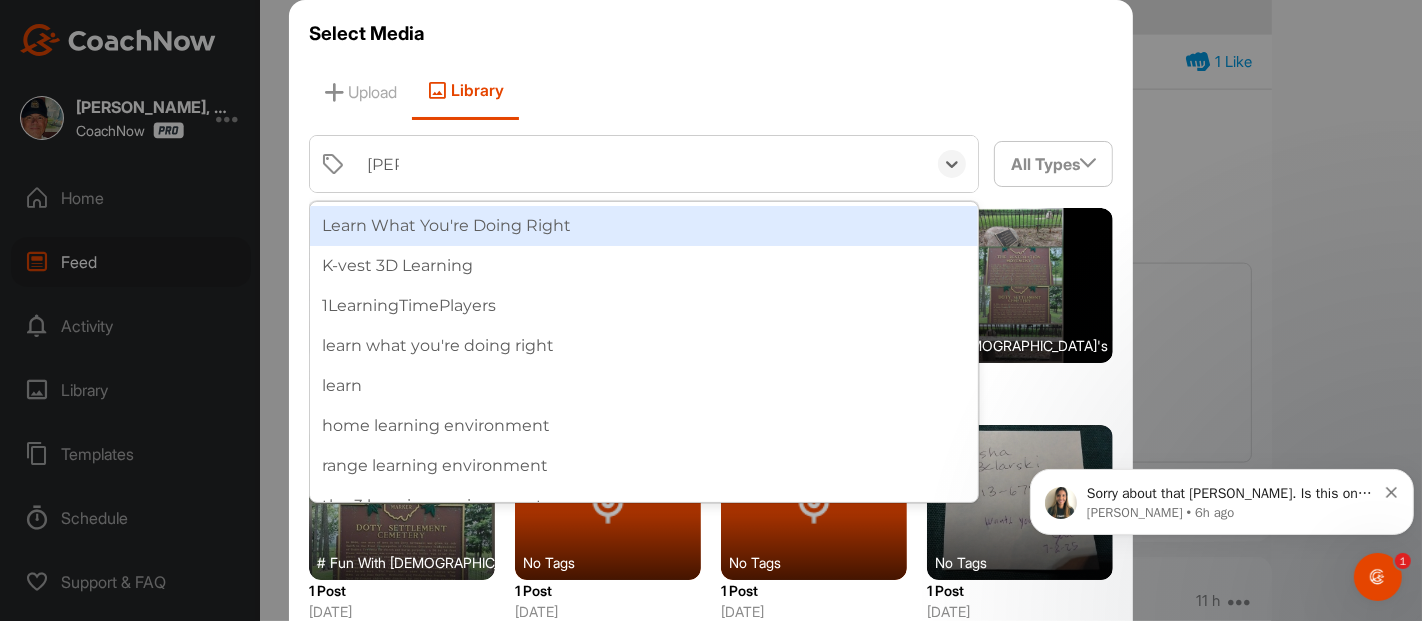 type on "learn" 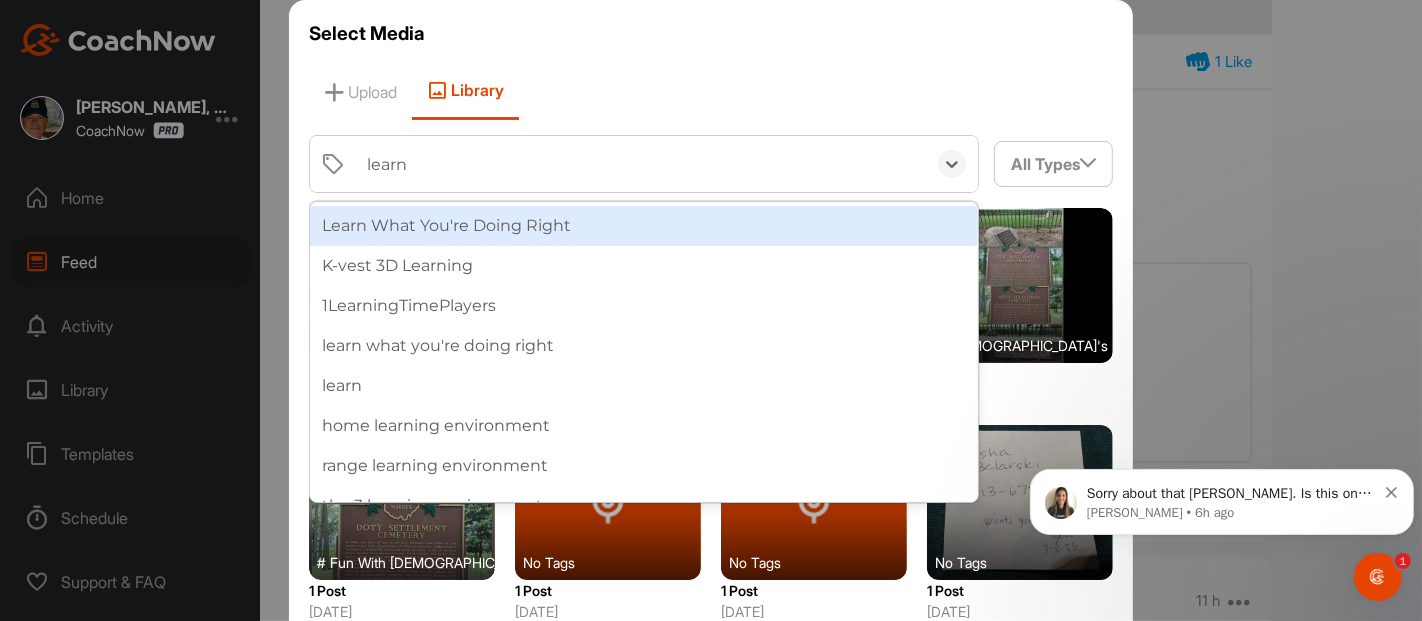 click on "Learn What You're Doing Right" at bounding box center (644, 226) 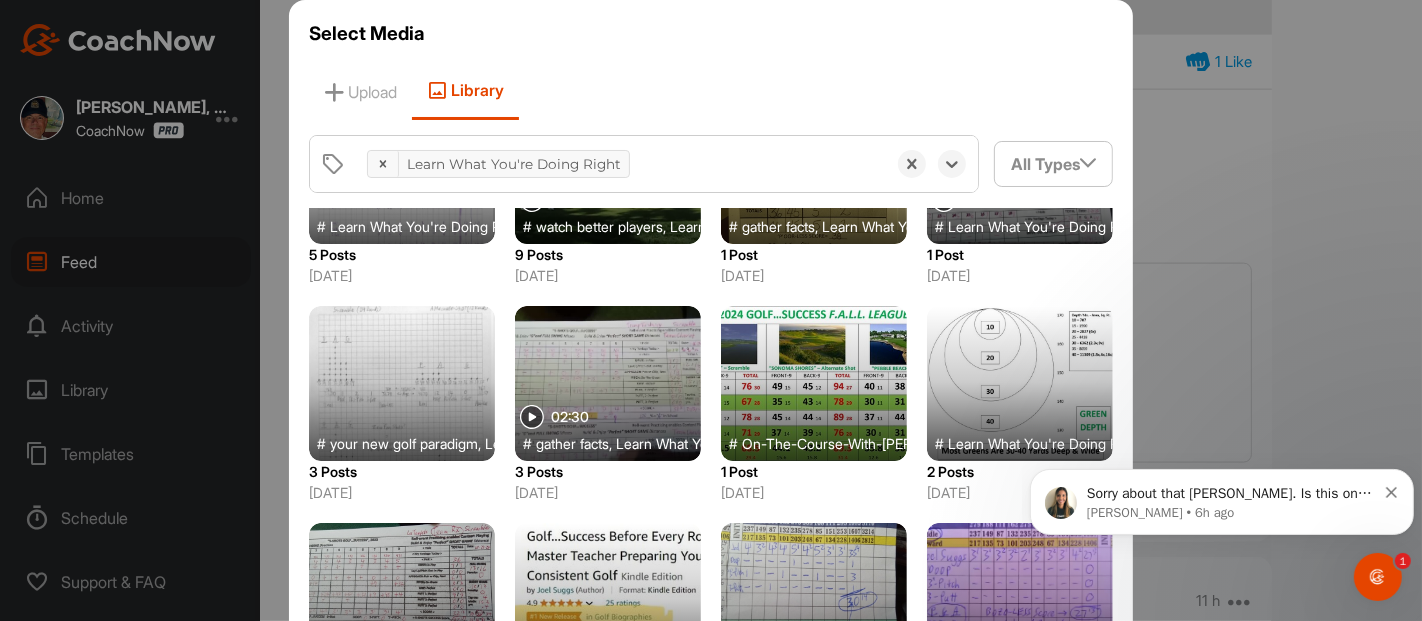 scroll, scrollTop: 557, scrollLeft: 0, axis: vertical 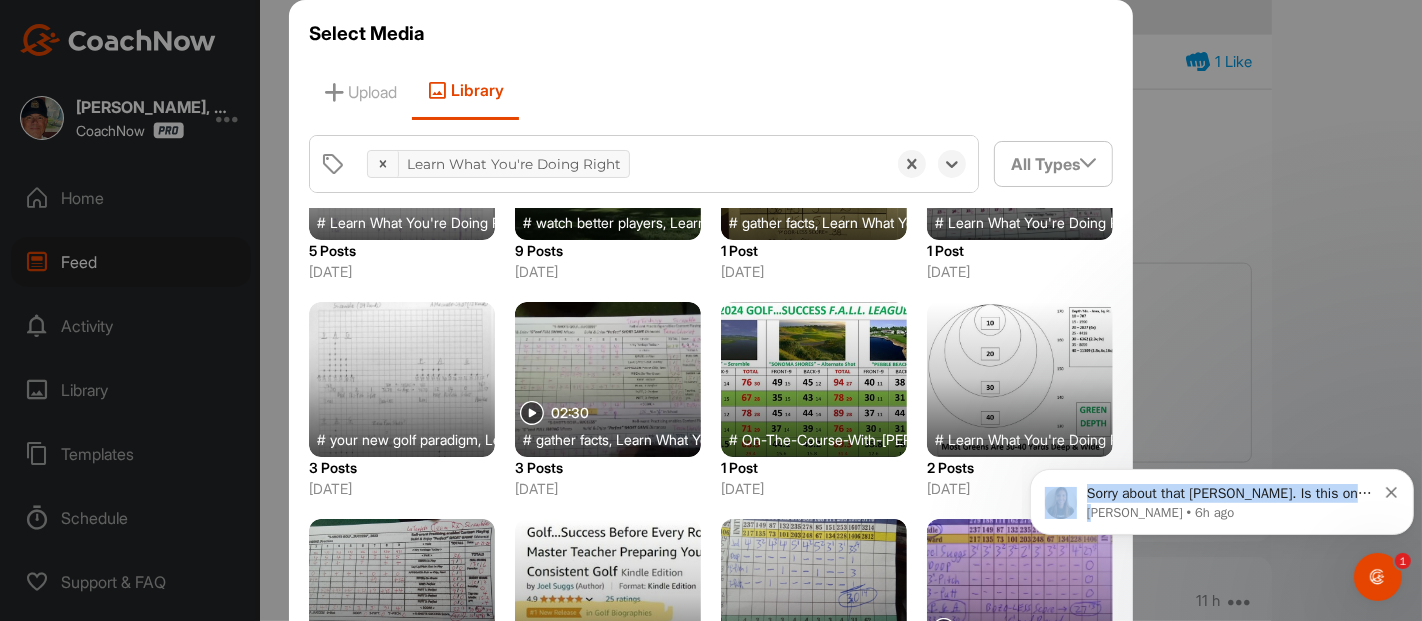 drag, startPoint x: 1092, startPoint y: 438, endPoint x: 1094, endPoint y: 510, distance: 72.02777 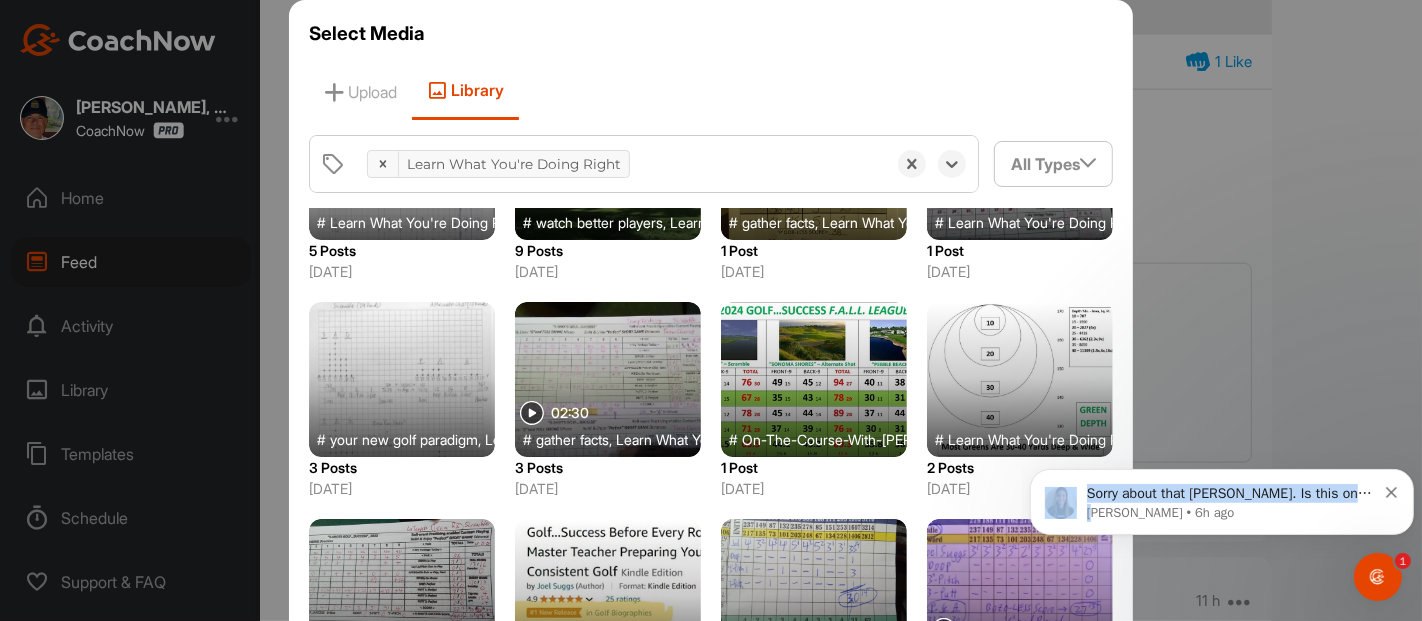 click on "Sorry about that [PERSON_NAME]. Is this on your Android? We don't have a merge videos tool. [PERSON_NAME] • 6h ago" at bounding box center (1221, 409) 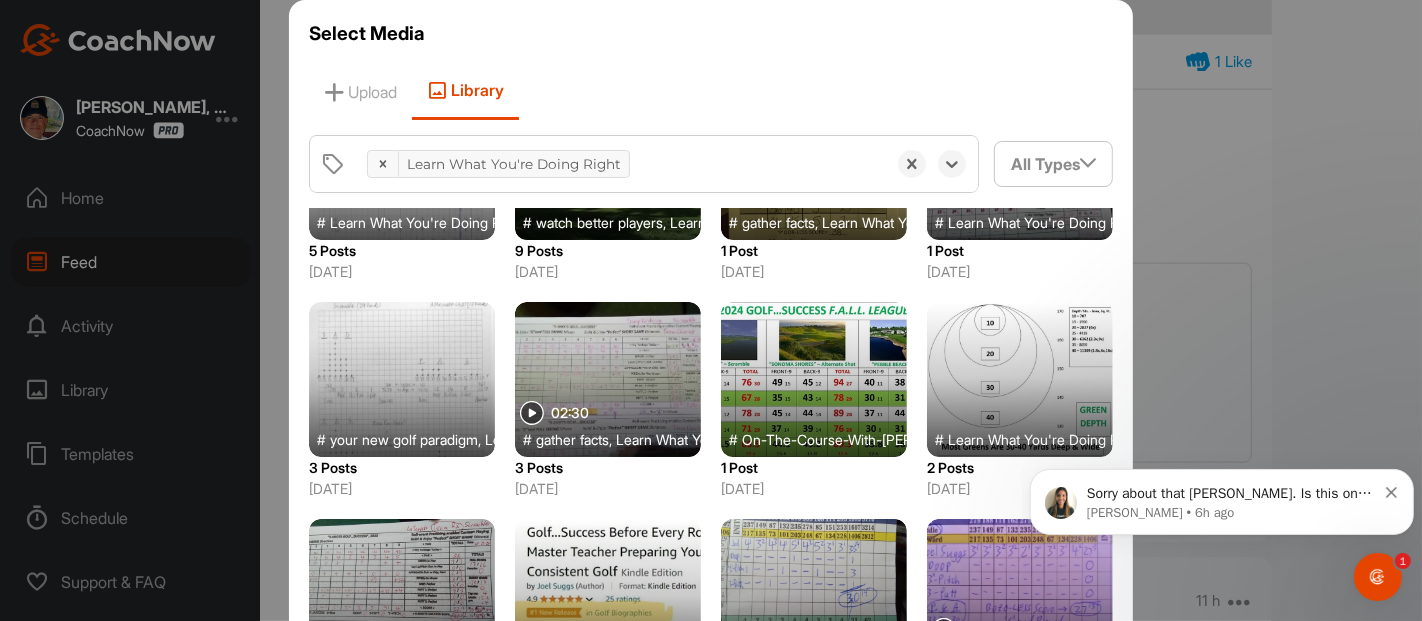 drag, startPoint x: 1092, startPoint y: 563, endPoint x: 1098, endPoint y: 624, distance: 61.294373 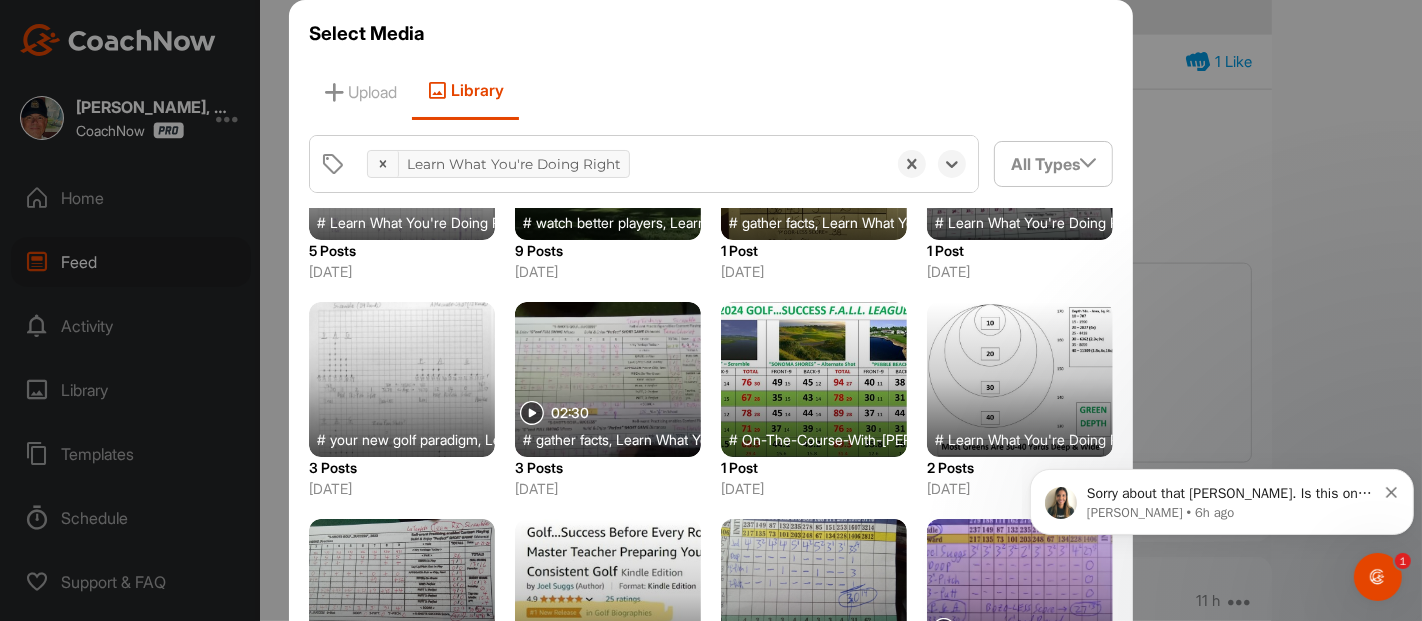 click on "Sorry about that [PERSON_NAME]. Is this on your Android? We don't have a merge videos tool. [PERSON_NAME] • 6h ago" 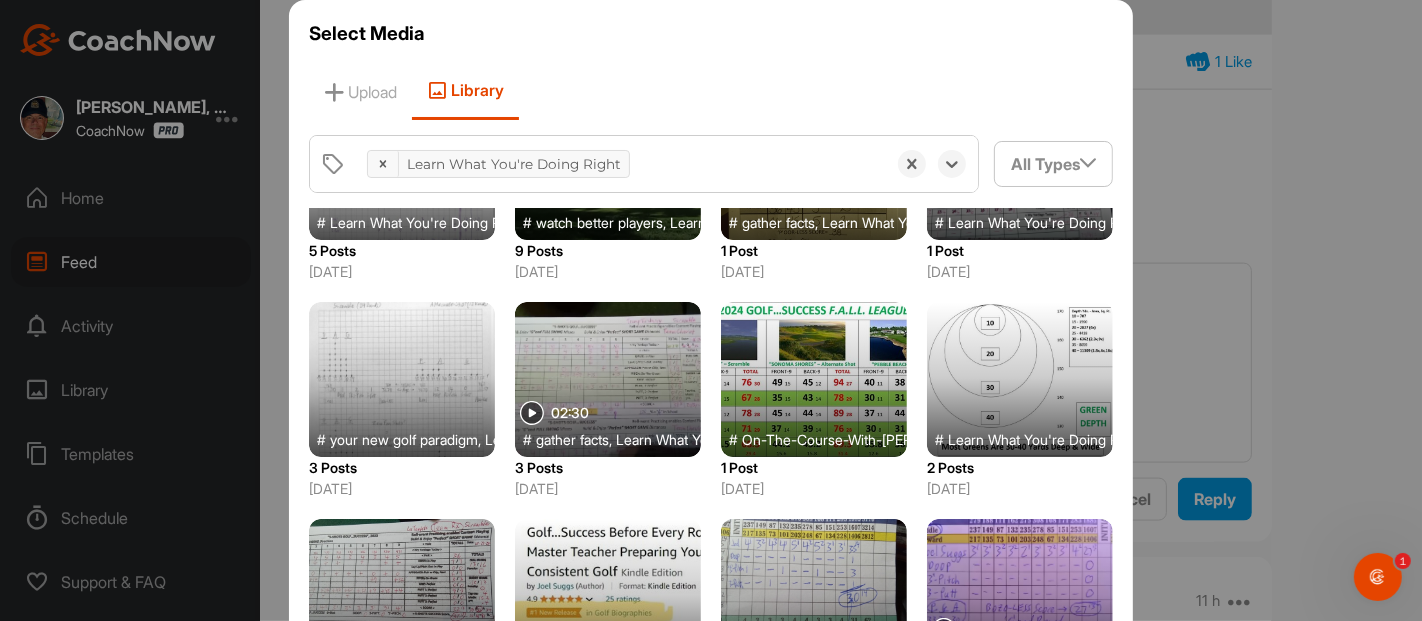 scroll, scrollTop: 637, scrollLeft: 0, axis: vertical 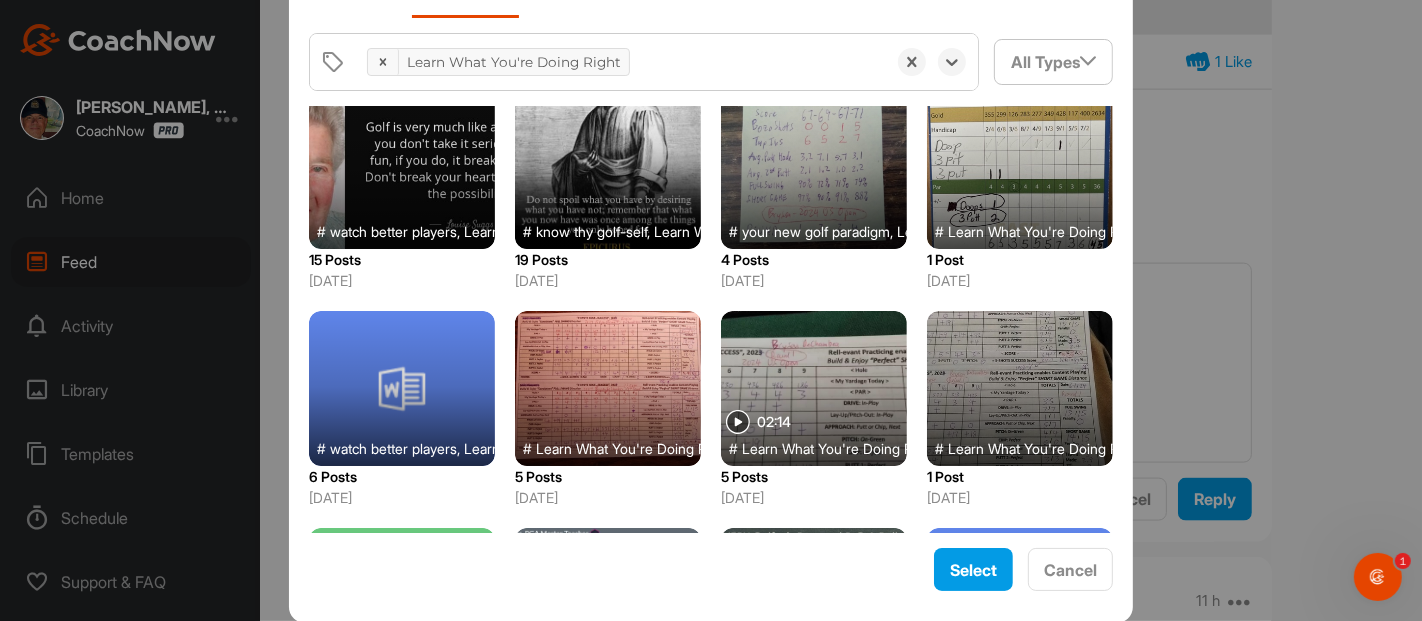 click at bounding box center [608, 171] 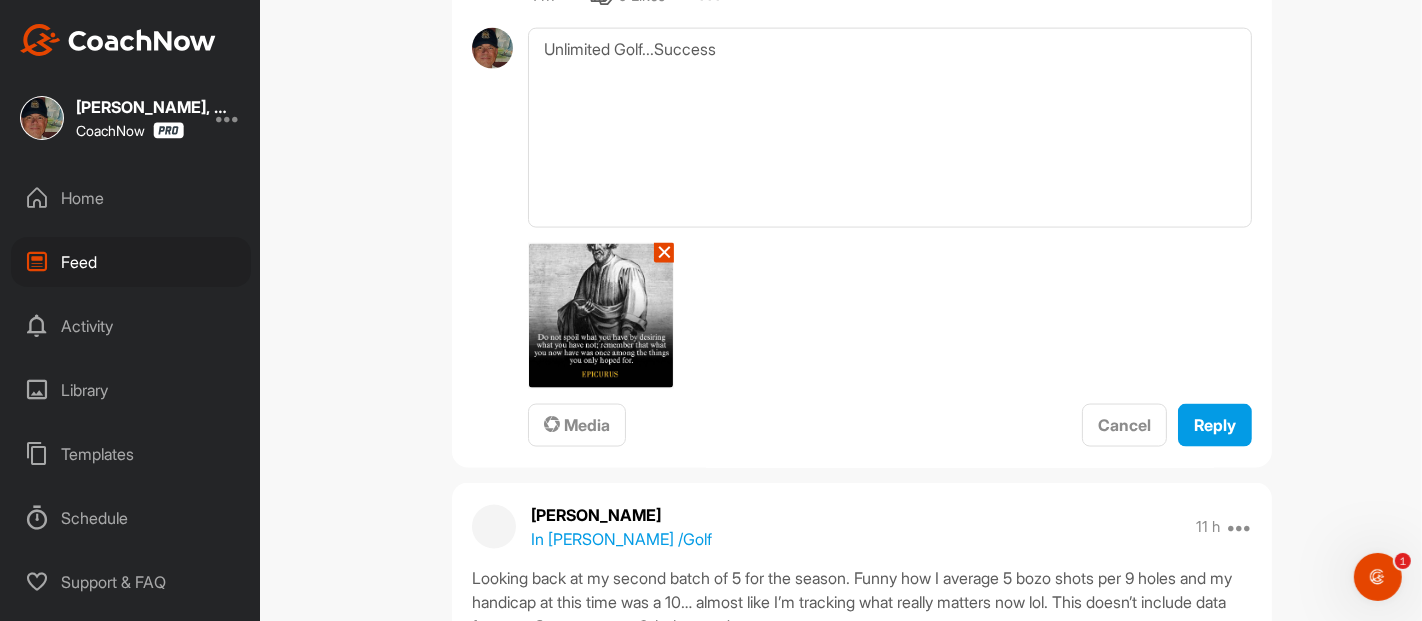 scroll, scrollTop: 2471, scrollLeft: 0, axis: vertical 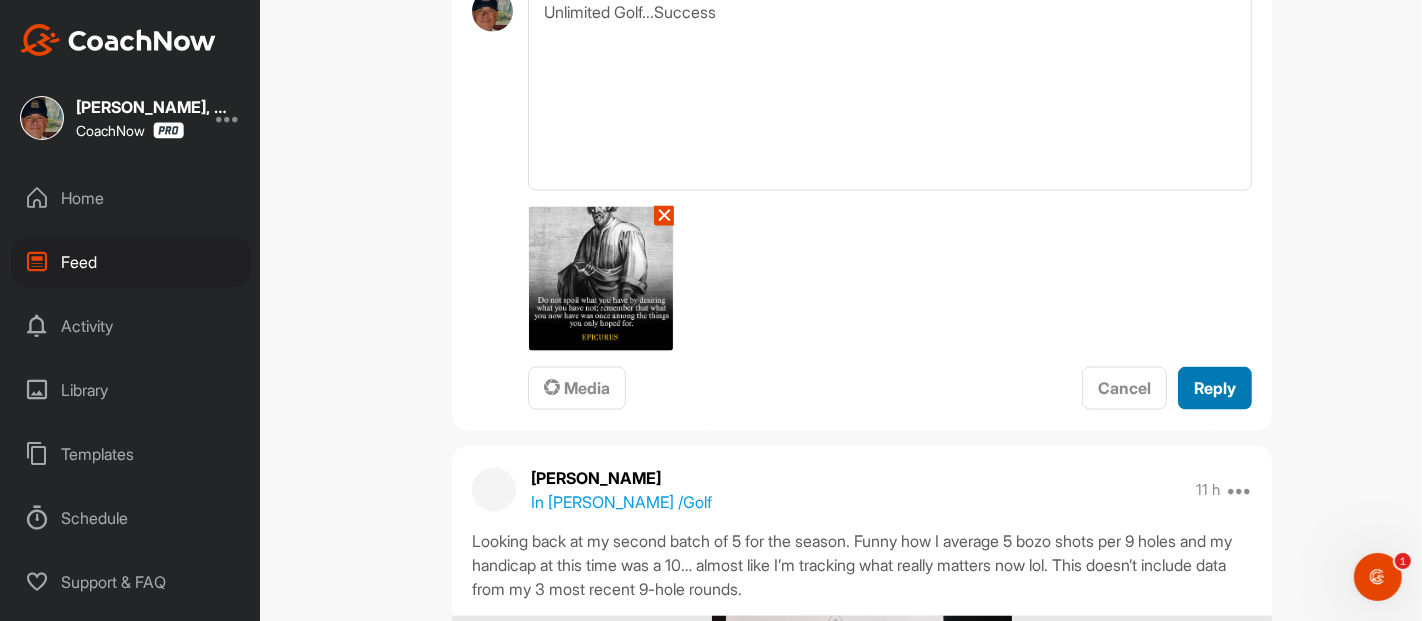 click on "Reply" at bounding box center (1215, 388) 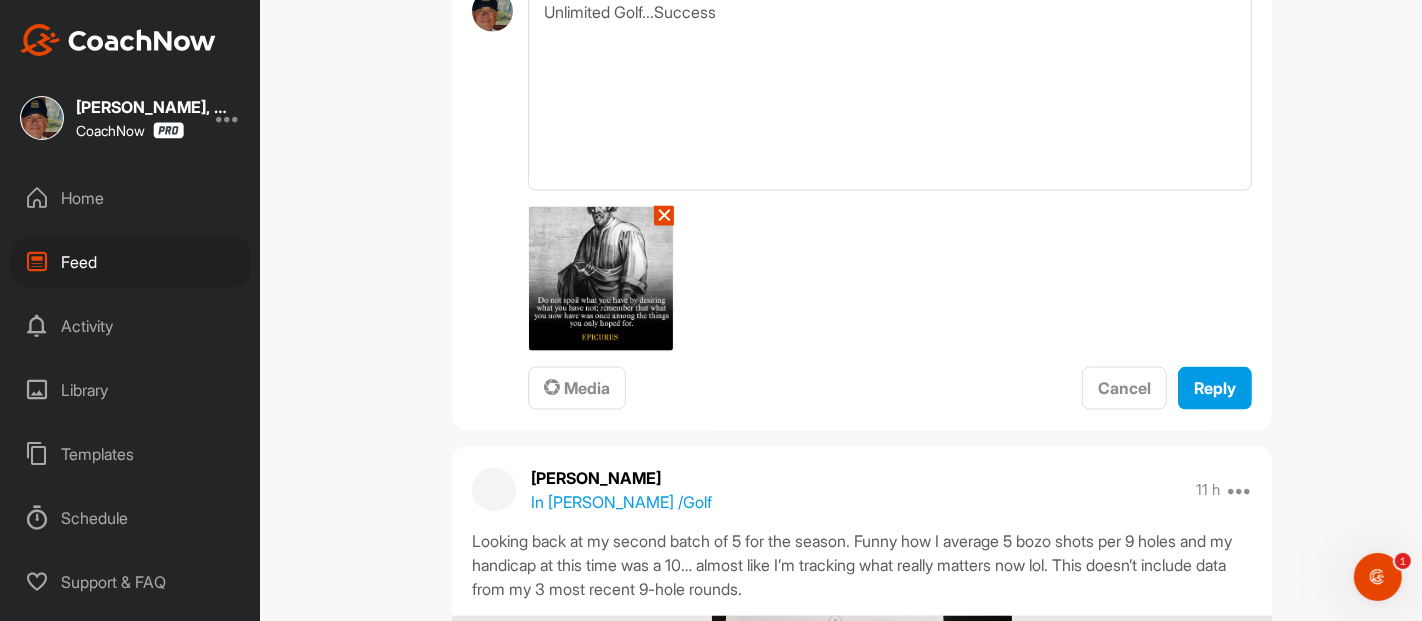 type 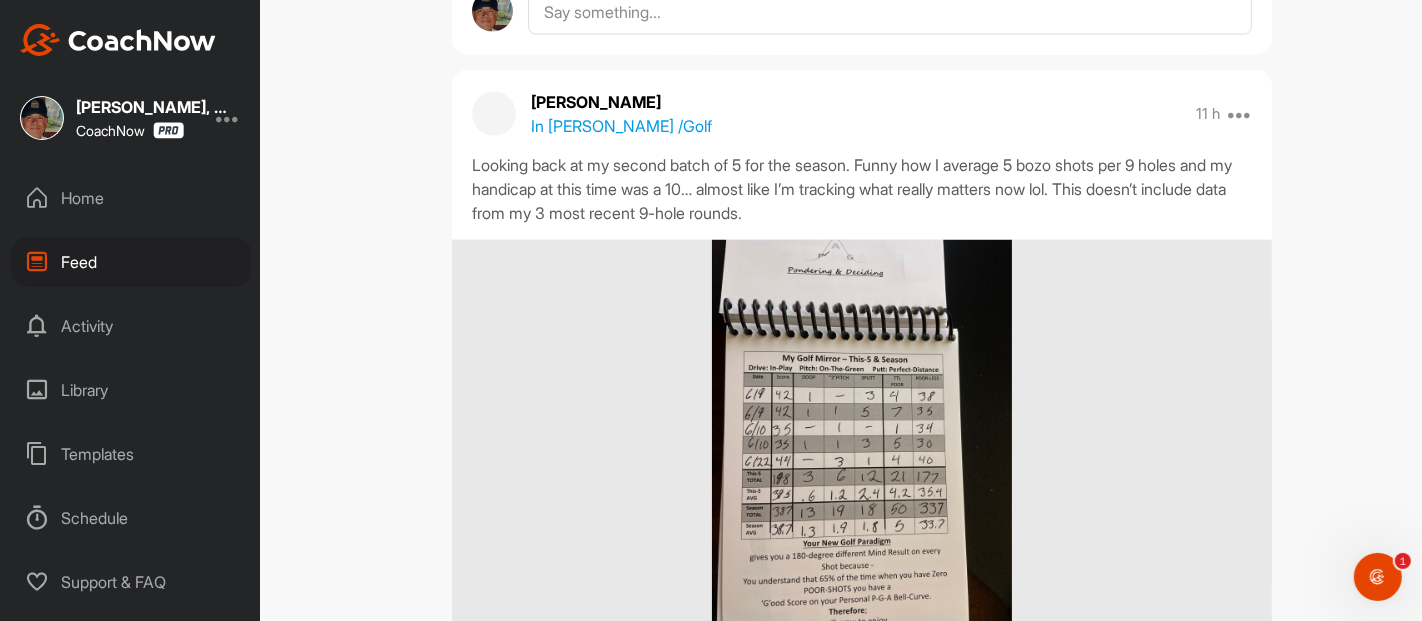 scroll, scrollTop: 2814, scrollLeft: 0, axis: vertical 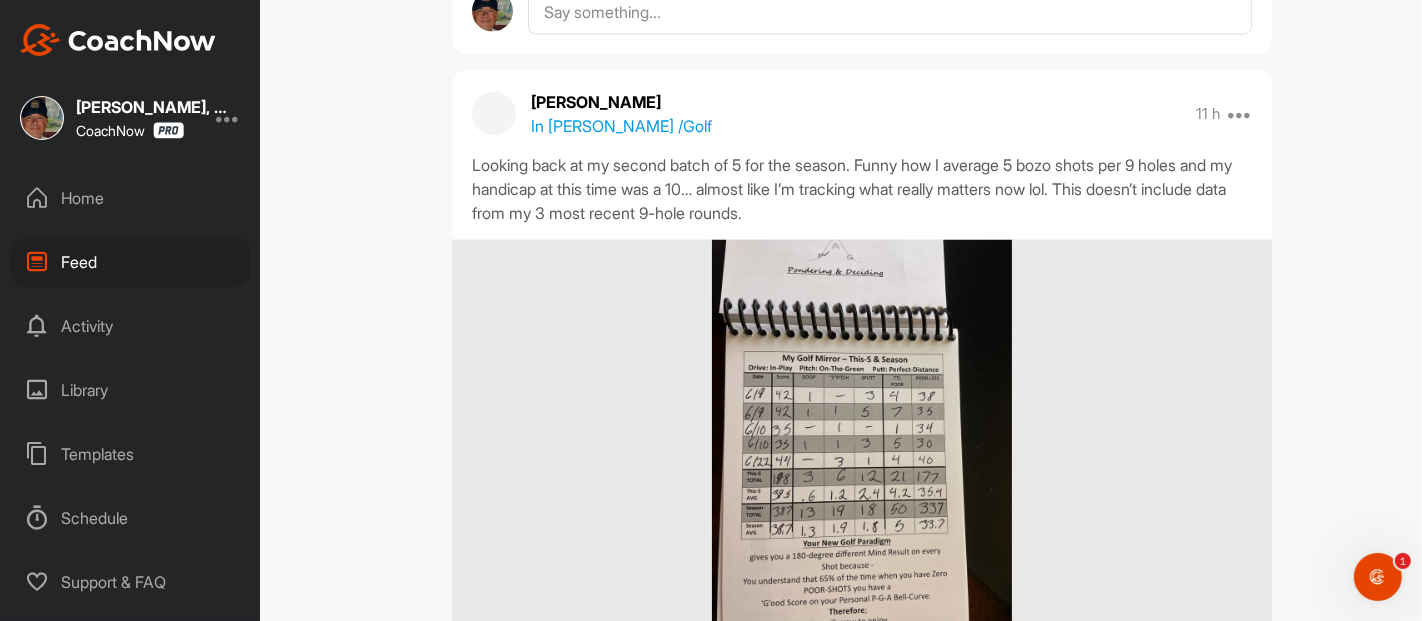 click on "Feed Filter Media Type Images Videos Notes Audio Documents Author AC [PERSON_NAME] [EMAIL_ADDRESS][DOMAIN_NAME] AC [PERSON_NAME] [EMAIL_ADDRESS][DOMAIN_NAME] AM [PERSON_NAME] [EMAIL_ADDRESS][DOMAIN_NAME] AL [PERSON_NAME] [PERSON_NAME][EMAIL_ADDRESS][DOMAIN_NAME] AK [PERSON_NAME] [EMAIL_ADDRESS][DOMAIN_NAME] AL [PERSON_NAME] [EMAIL_ADDRESS][DOMAIN_NAME] AB [PERSON_NAME] [EMAIL_ADDRESS][DOMAIN_NAME] [PERSON_NAME] [EMAIL_ADDRESS][DOMAIN_NAME] [PERSON_NAME] [PERSON_NAME][EMAIL_ADDRESS][DOMAIN_NAME] [PERSON_NAME] [EMAIL_ADDRESS][DOMAIN_NAME] AC [PERSON_NAME] [EMAIL_ADDRESS][DOMAIN_NAME] AC [PERSON_NAME] [EMAIL_ADDRESS][DOMAIN_NAME] AG [PERSON_NAME] [EMAIL_ADDRESS][DOMAIN_NAME] [PERSON_NAME] [PERSON_NAME][EMAIL_ADDRESS][DOMAIN_NAME] [PERSON_NAME] [PERSON_NAME][EMAIL_ADDRESS][DOMAIN_NAME] [PERSON_NAME] [EMAIL_ADDRESS][DOMAIN_NAME] [PERSON_NAME] [PERSON_NAME][EMAIL_ADDRESS][PERSON_NAME][DOMAIN_NAME] AN [PERSON_NAME] [PERSON_NAME][EMAIL_ADDRESS][PERSON_NAME][DOMAIN_NAME] AB [PERSON_NAME] [EMAIL_ADDRESS][DOMAIN_NAME] [PERSON_NAME] [EMAIL_ADDRESS][DOMAIN_NAME] [PERSON_NAME] [EMAIL_ADDRESS][DOMAIN_NAME] AV [PERSON_NAME] [PERSON_NAME][EMAIL_ADDRESS][DOMAIN_NAME] AF [PERSON_NAME] [PERSON_NAME][EMAIL_ADDRESS][PERSON_NAME][DOMAIN_NAME] AC [PERSON_NAME] [EMAIL_ADDRESS][DOMAIN_NAME] AT Arsh Tendni [EMAIL_ADDRESS][DOMAIN_NAME] AT [PERSON_NAME] BB BH BS" at bounding box center (862, 310) 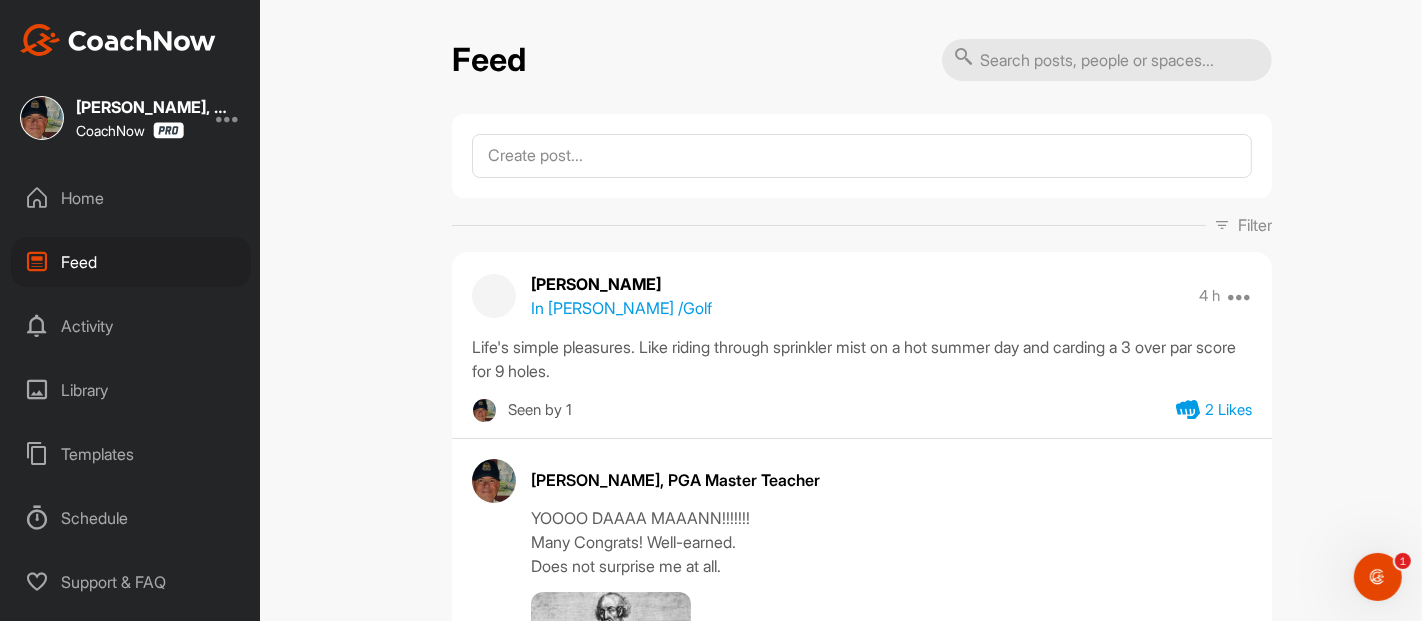 scroll, scrollTop: 0, scrollLeft: 0, axis: both 